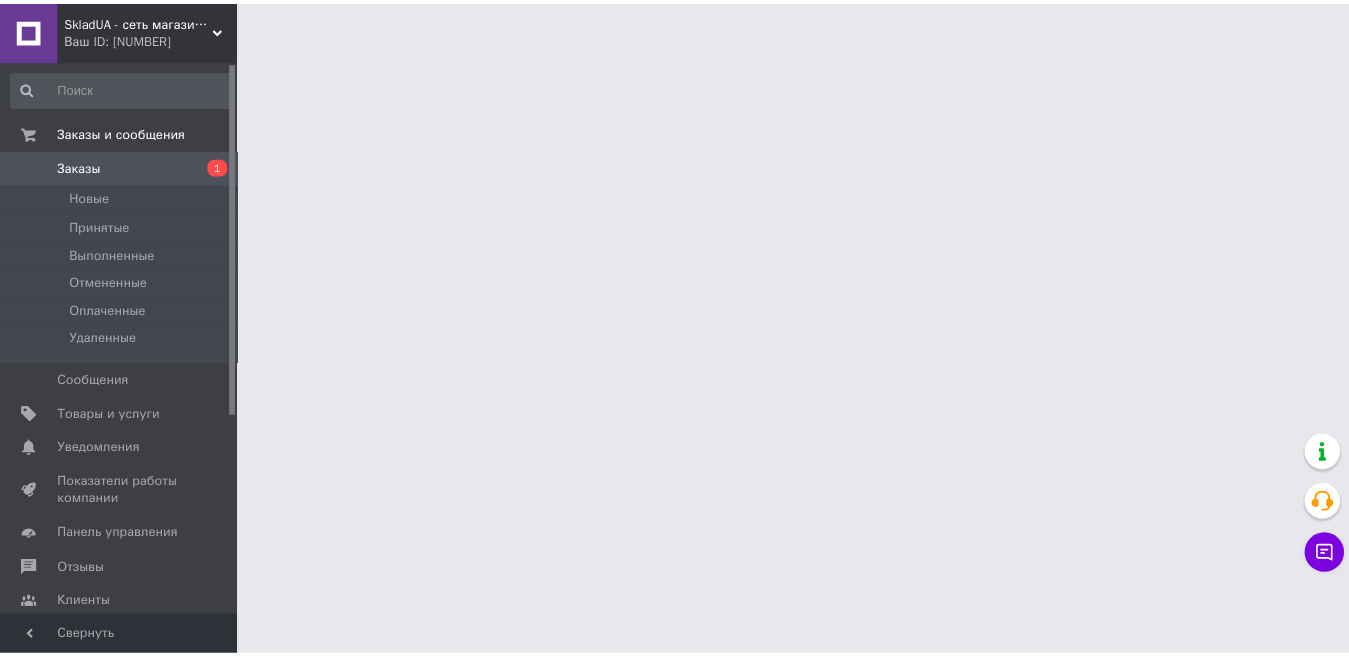 scroll, scrollTop: 0, scrollLeft: 0, axis: both 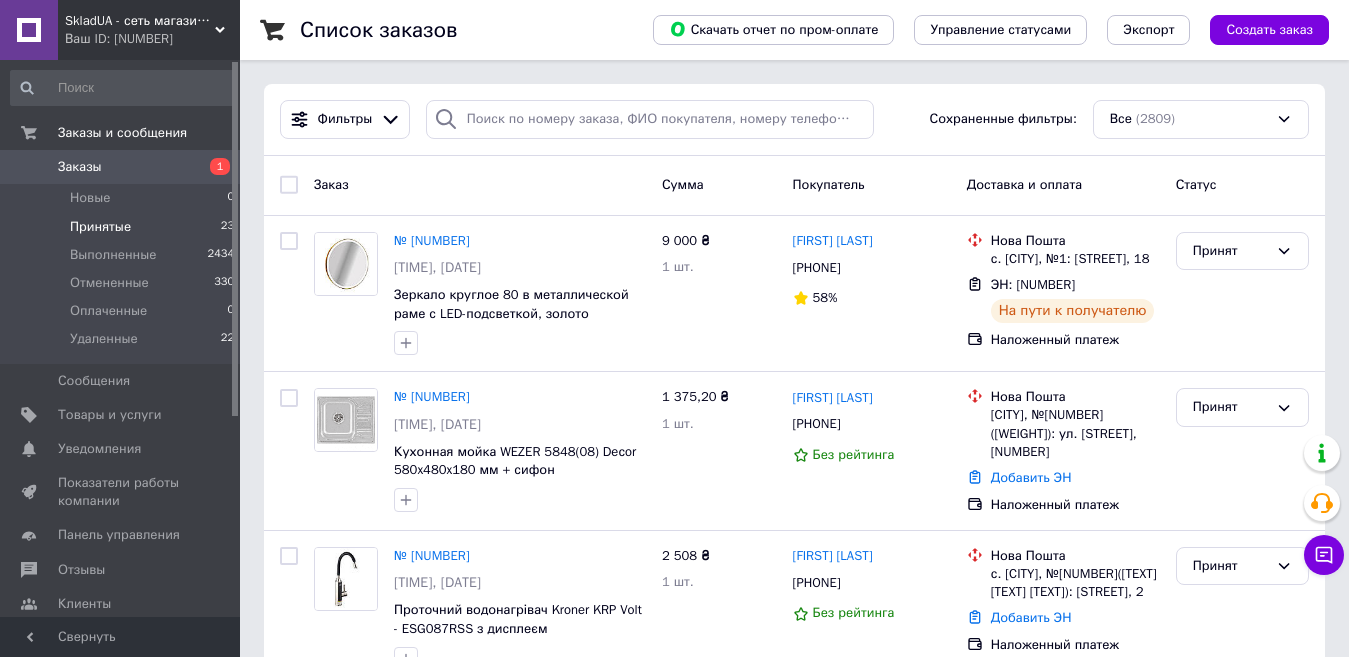 click on "Принятые 23" at bounding box center [123, 227] 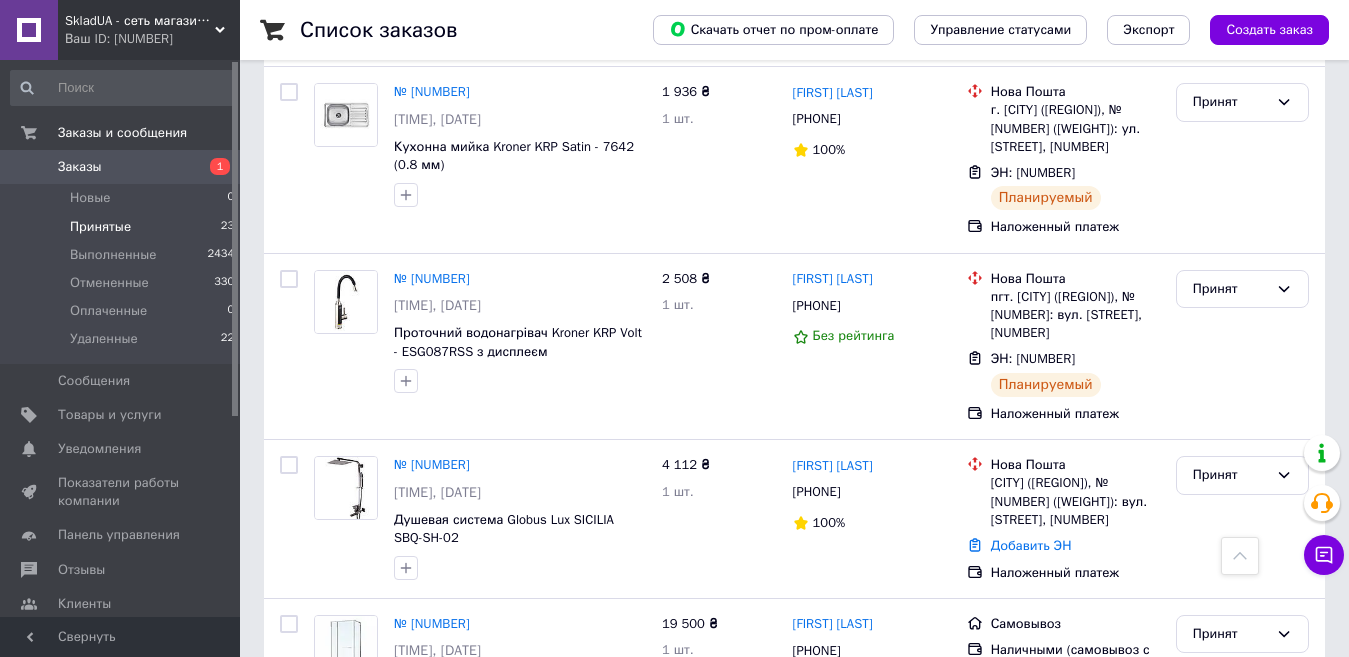 scroll, scrollTop: 1442, scrollLeft: 0, axis: vertical 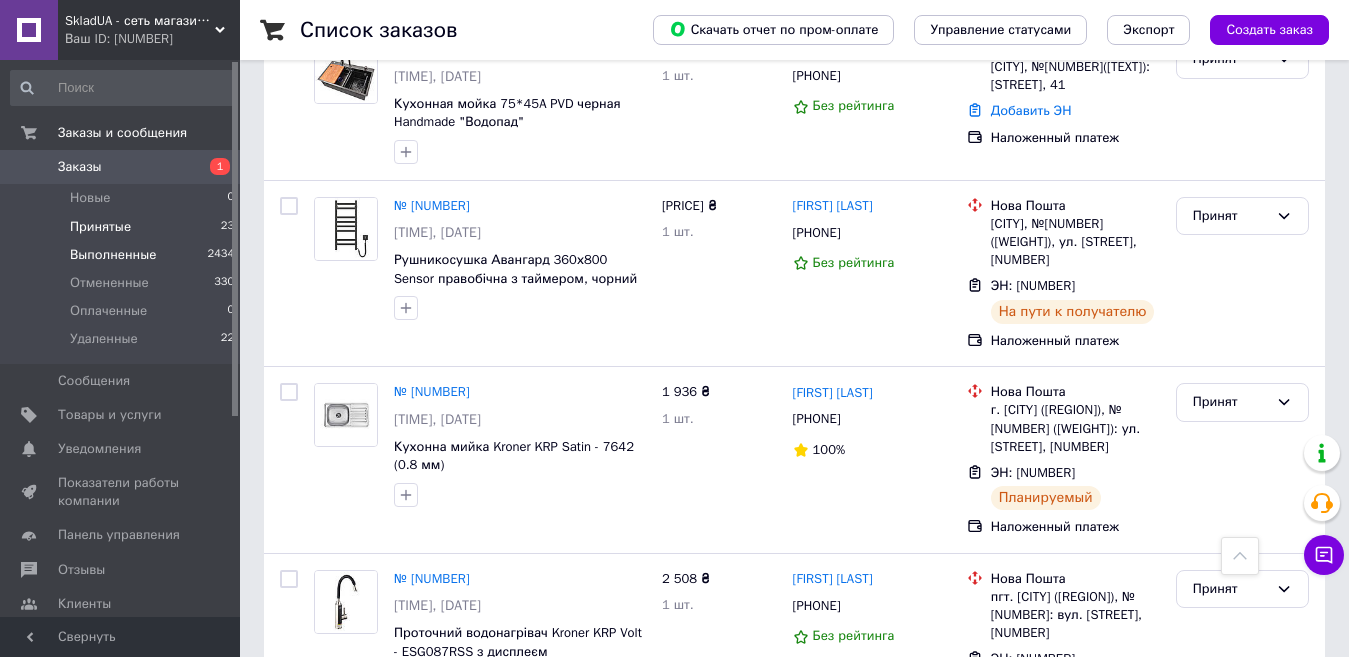 click on "Выполненные" at bounding box center (90, 198) 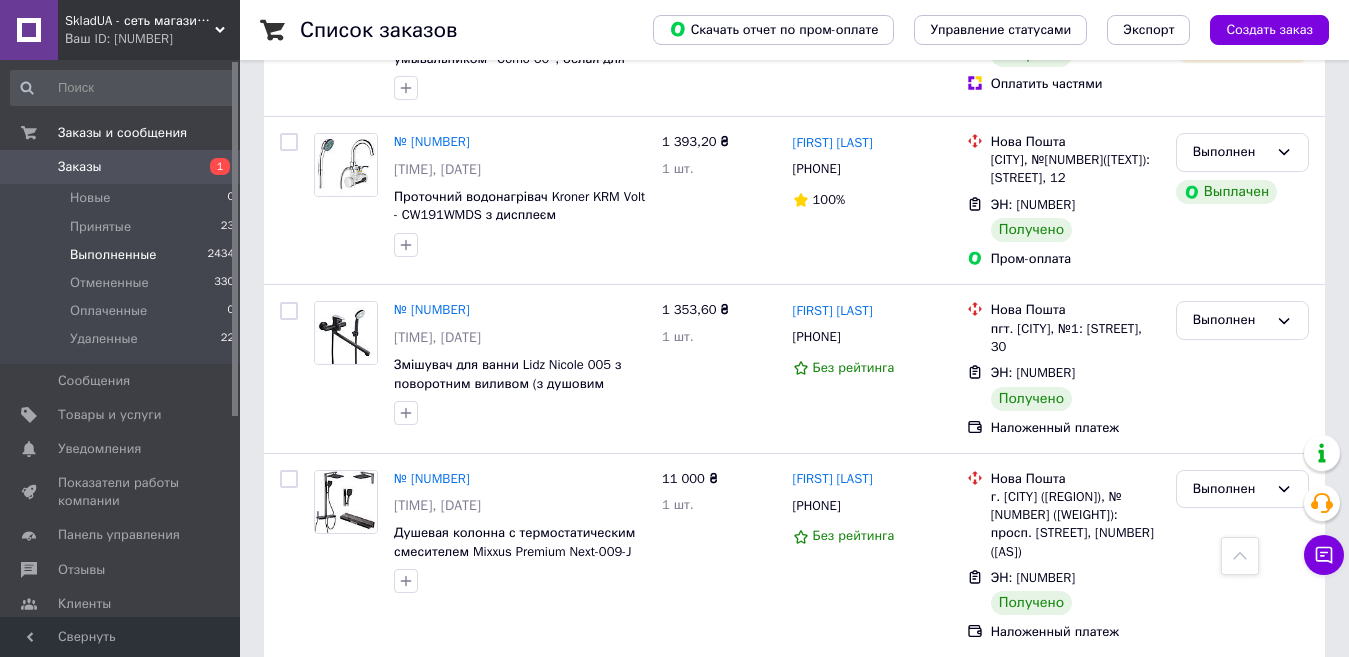 scroll, scrollTop: 1200, scrollLeft: 0, axis: vertical 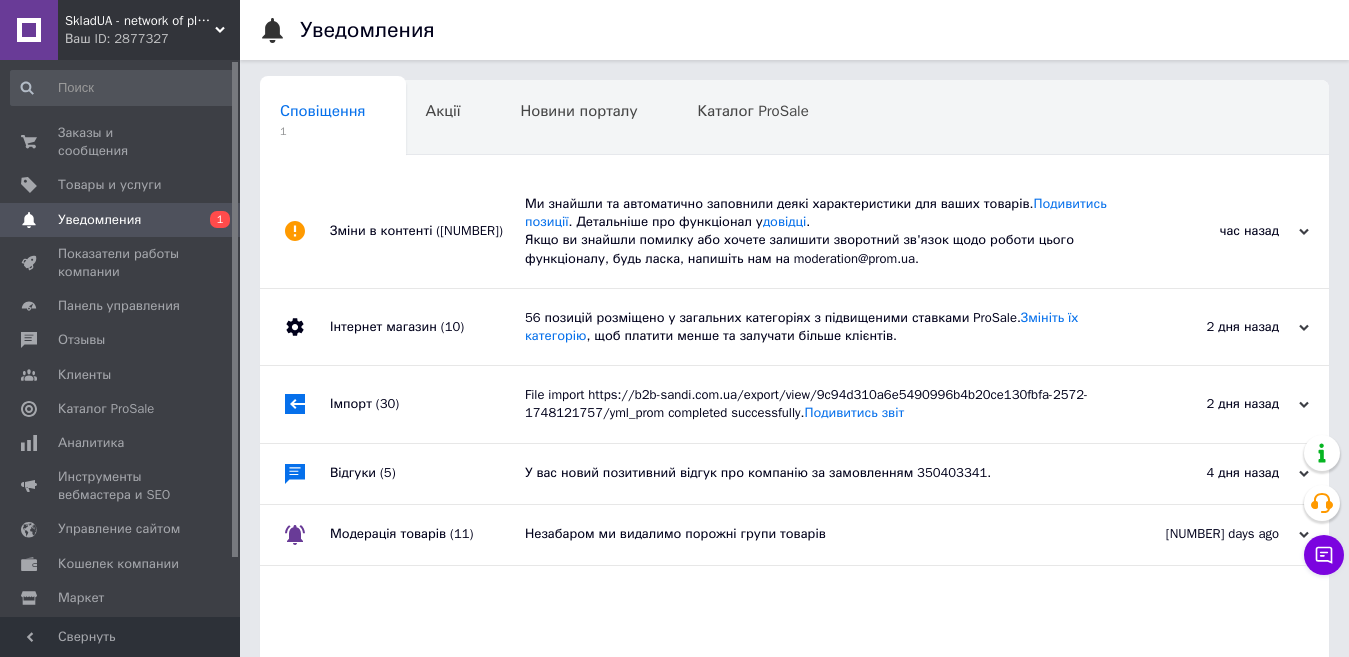click on "Content changes (19)" at bounding box center [427, 231] 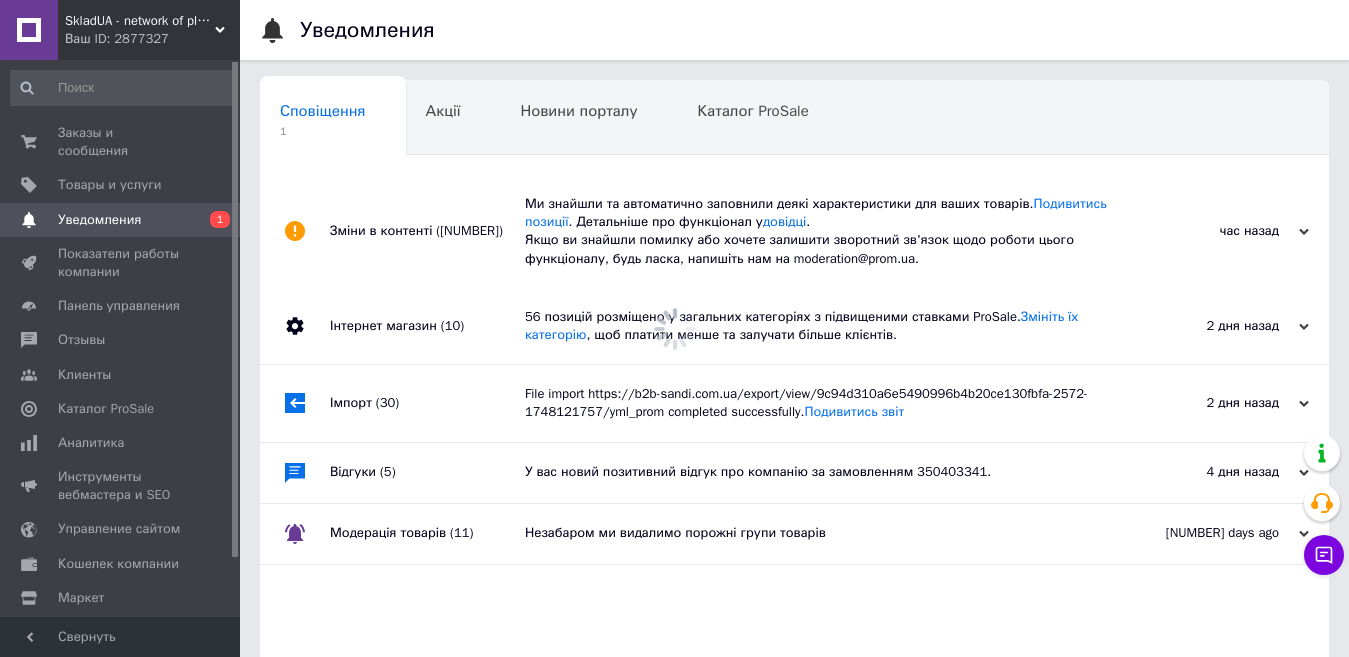 scroll, scrollTop: 148, scrollLeft: 0, axis: vertical 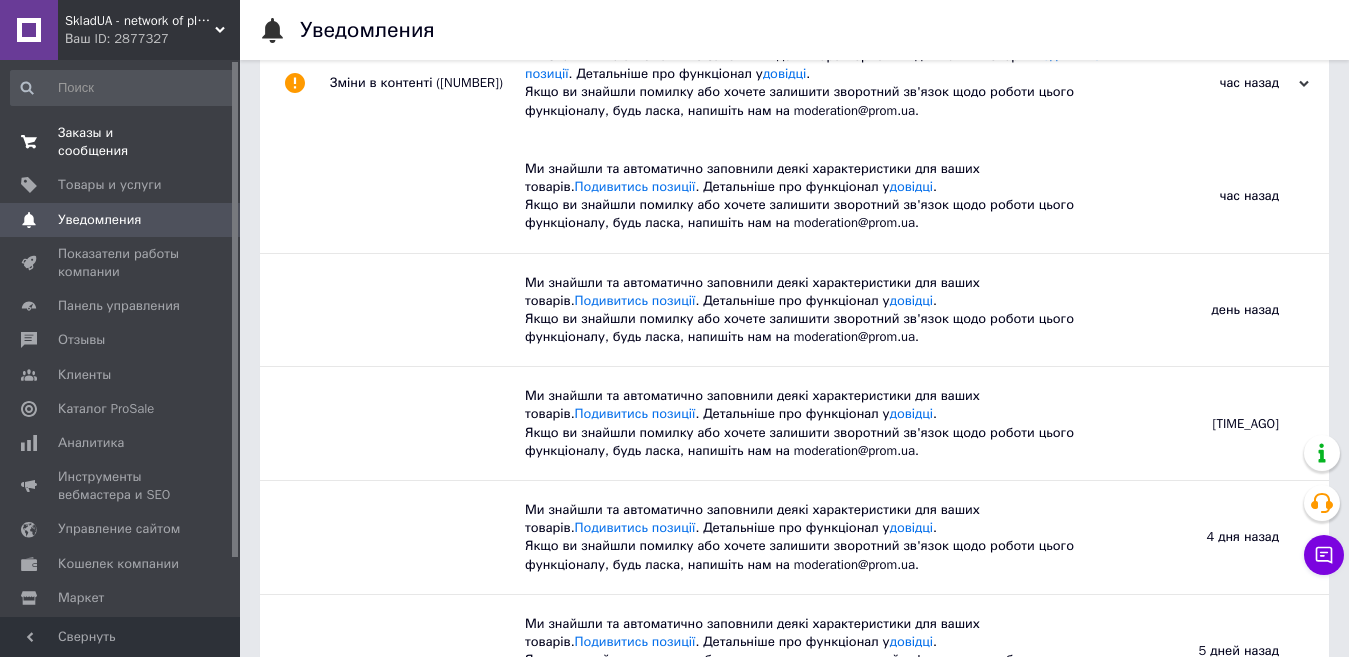 click on "Заказы и сообщения" at bounding box center (121, 142) 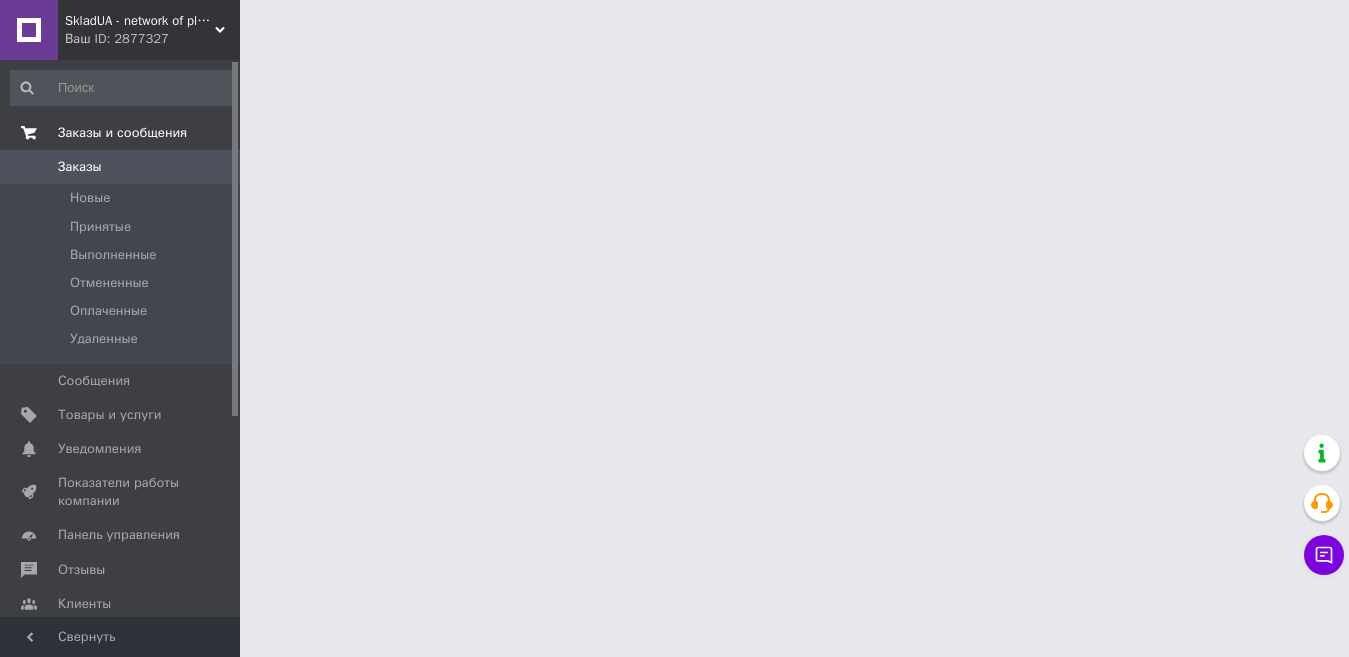 scroll, scrollTop: 0, scrollLeft: 0, axis: both 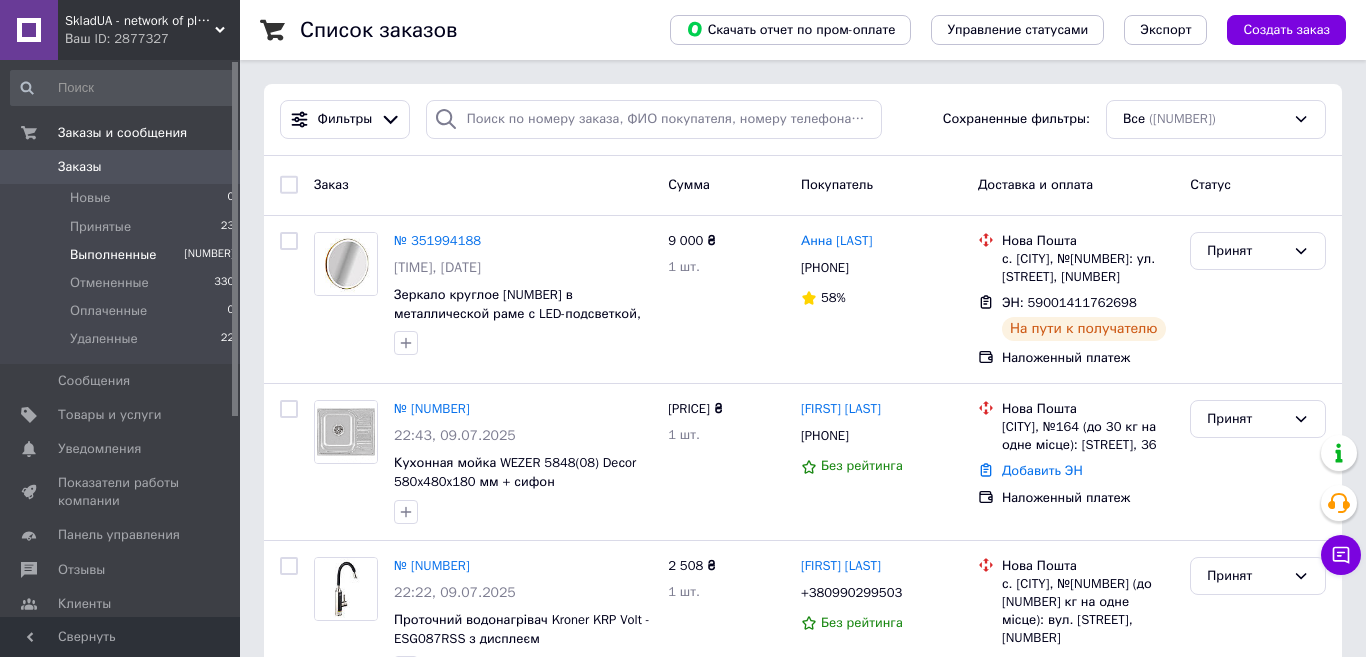 click on "Выполненные" at bounding box center (90, 198) 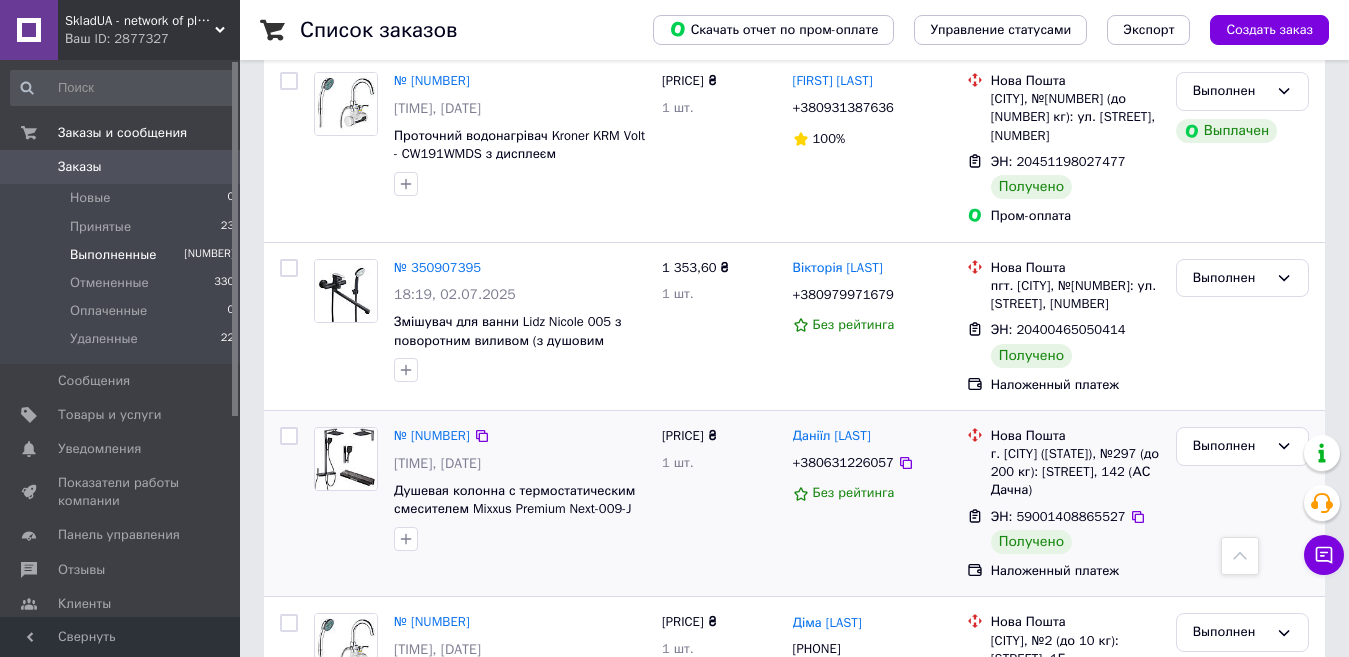 scroll, scrollTop: 1500, scrollLeft: 0, axis: vertical 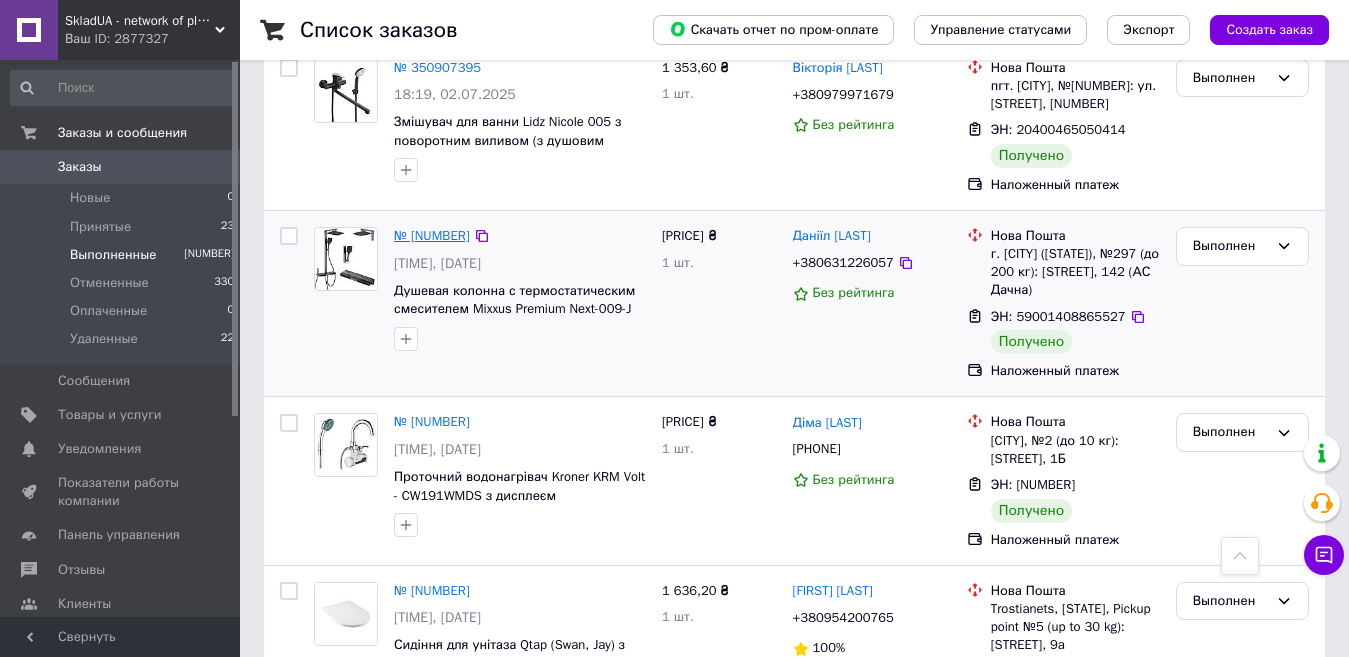 click on "№ [NUMBER]" at bounding box center (432, 235) 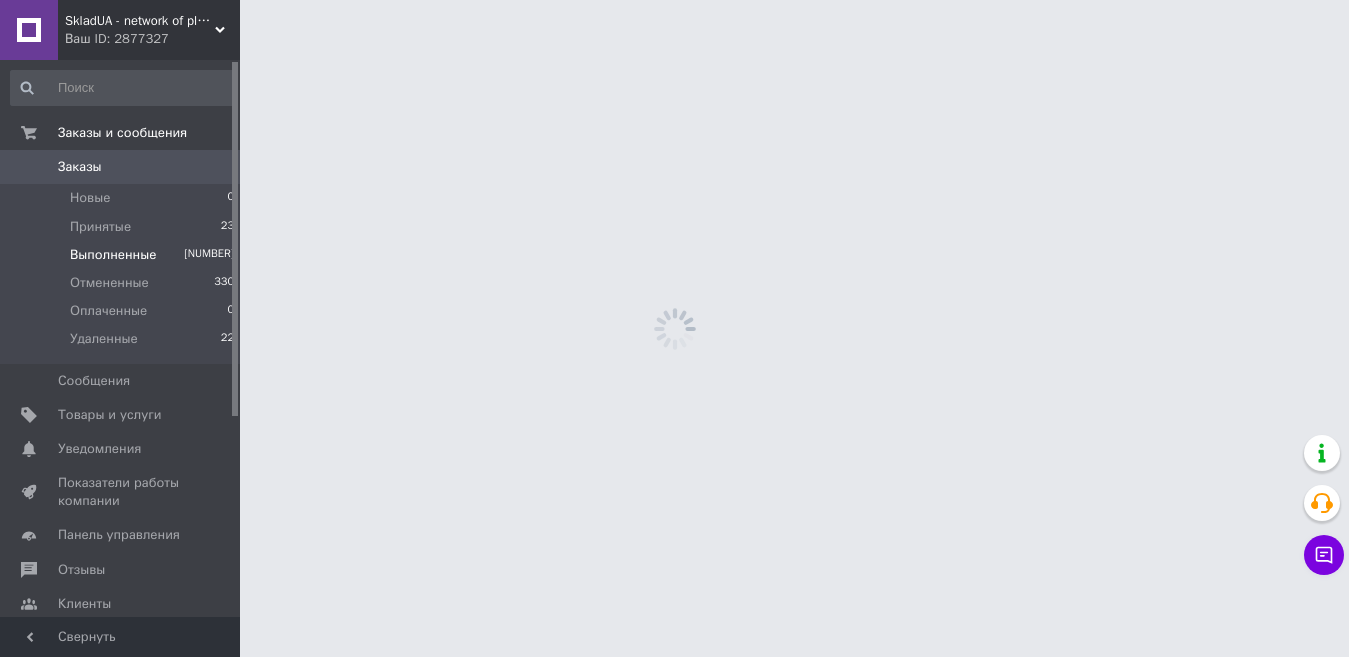 scroll, scrollTop: 0, scrollLeft: 0, axis: both 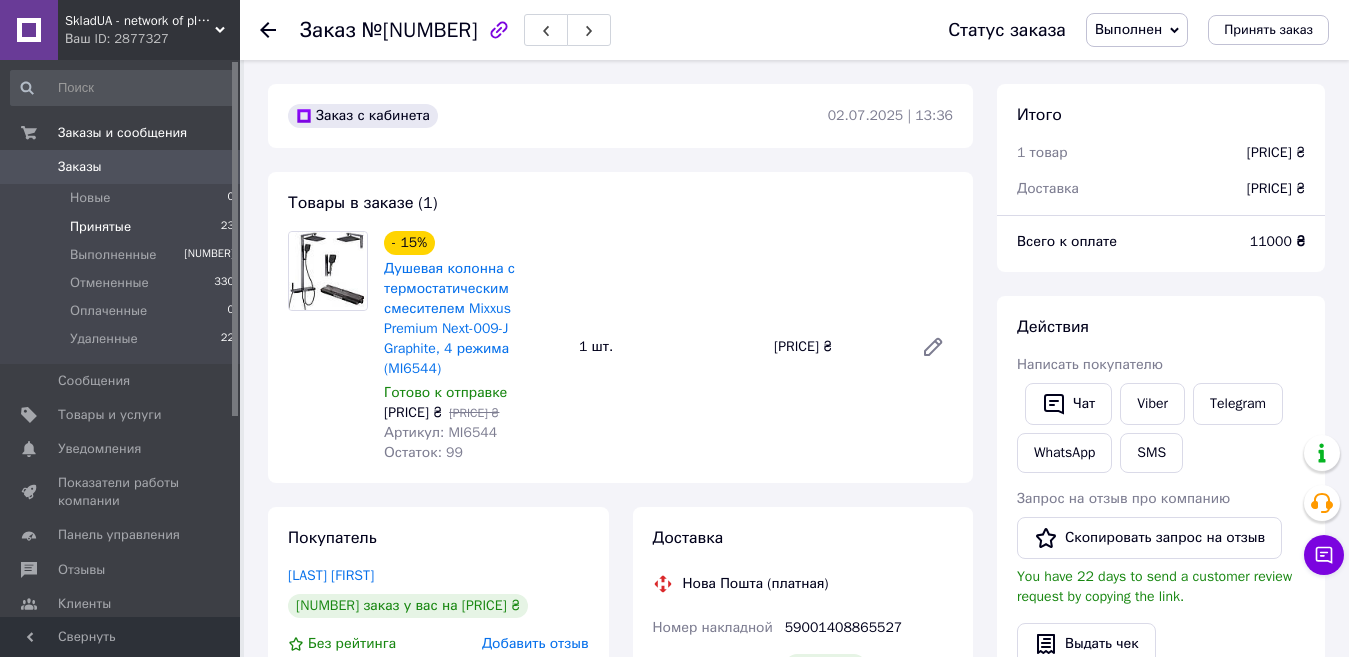 click on "Принятые 23" at bounding box center (123, 227) 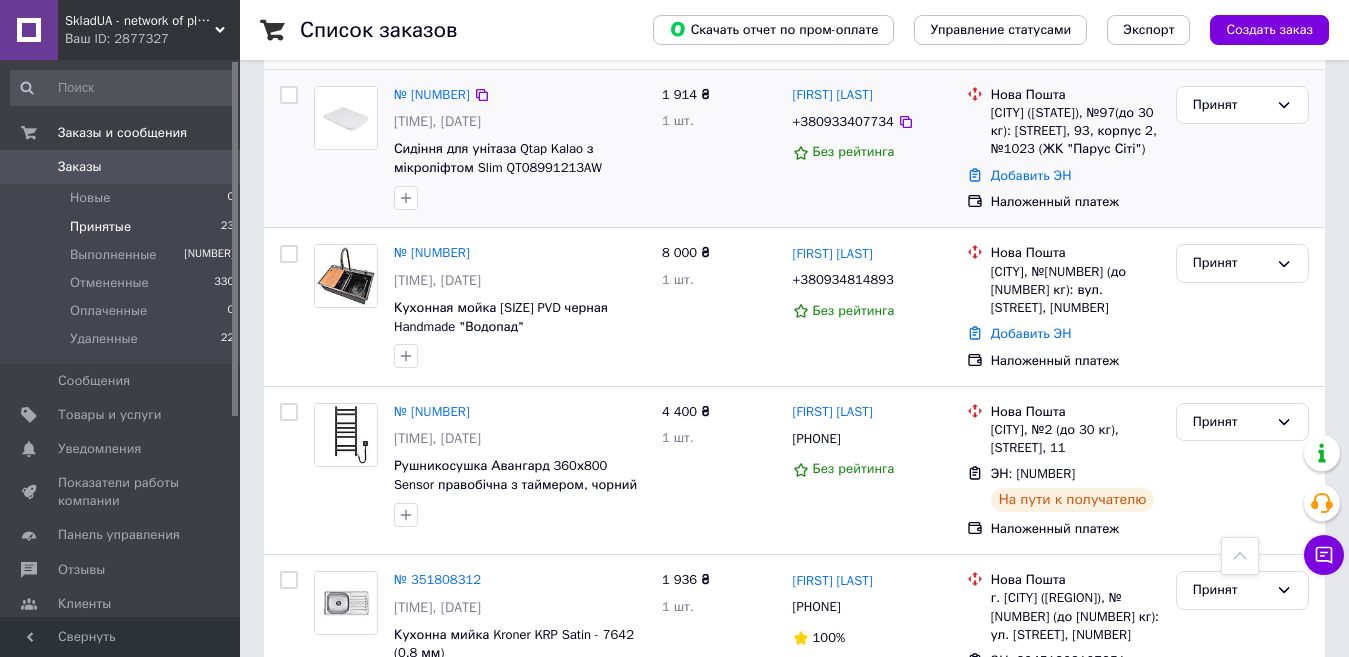 scroll, scrollTop: 1300, scrollLeft: 0, axis: vertical 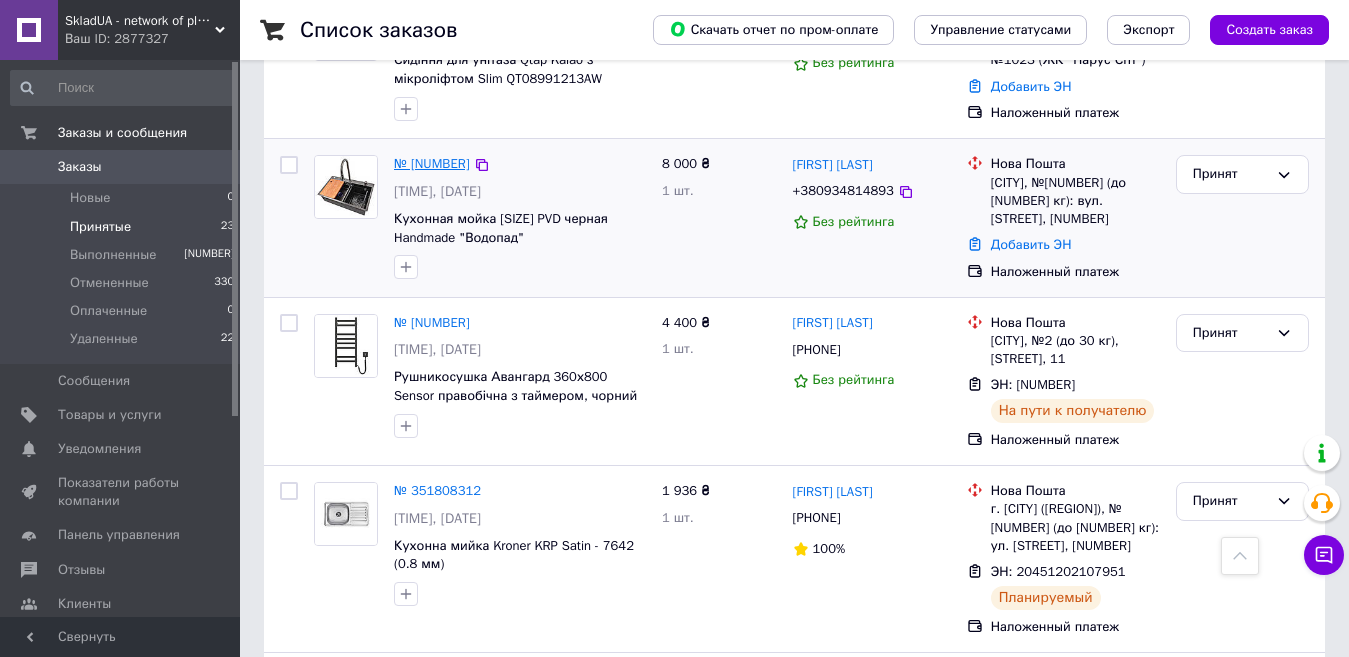 click on "№ [NUMBER]" at bounding box center [432, 163] 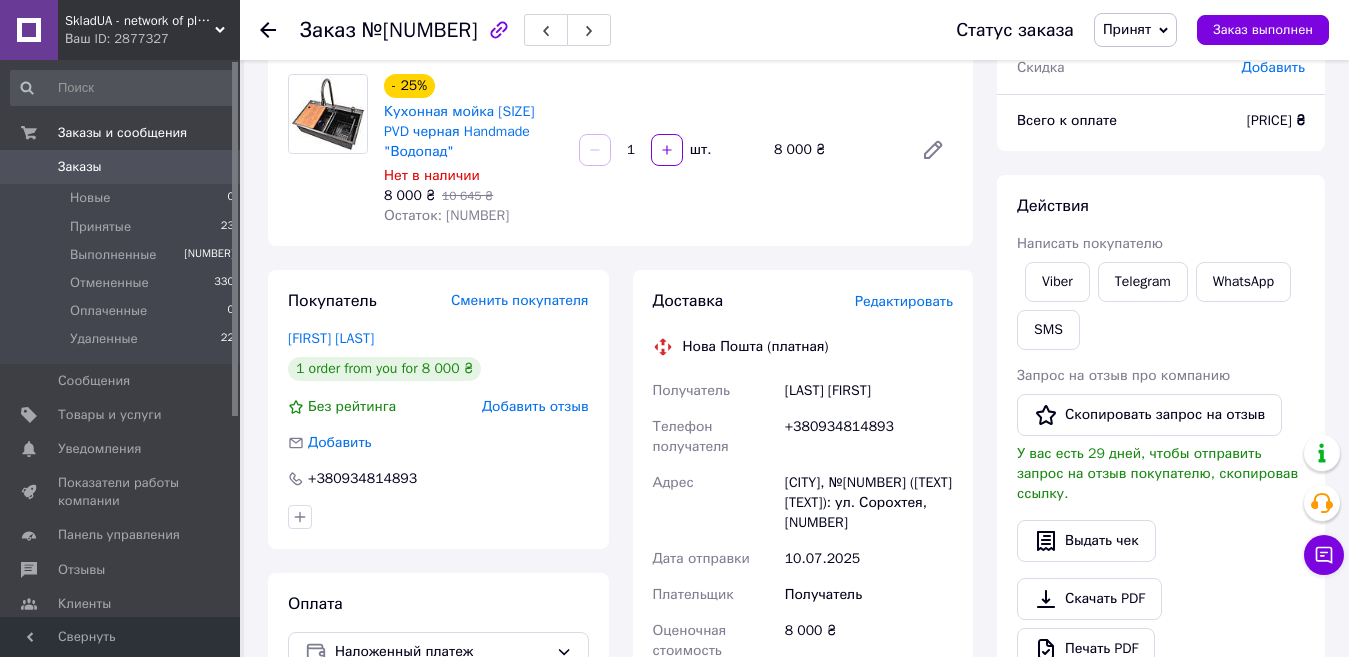 scroll, scrollTop: 0, scrollLeft: 0, axis: both 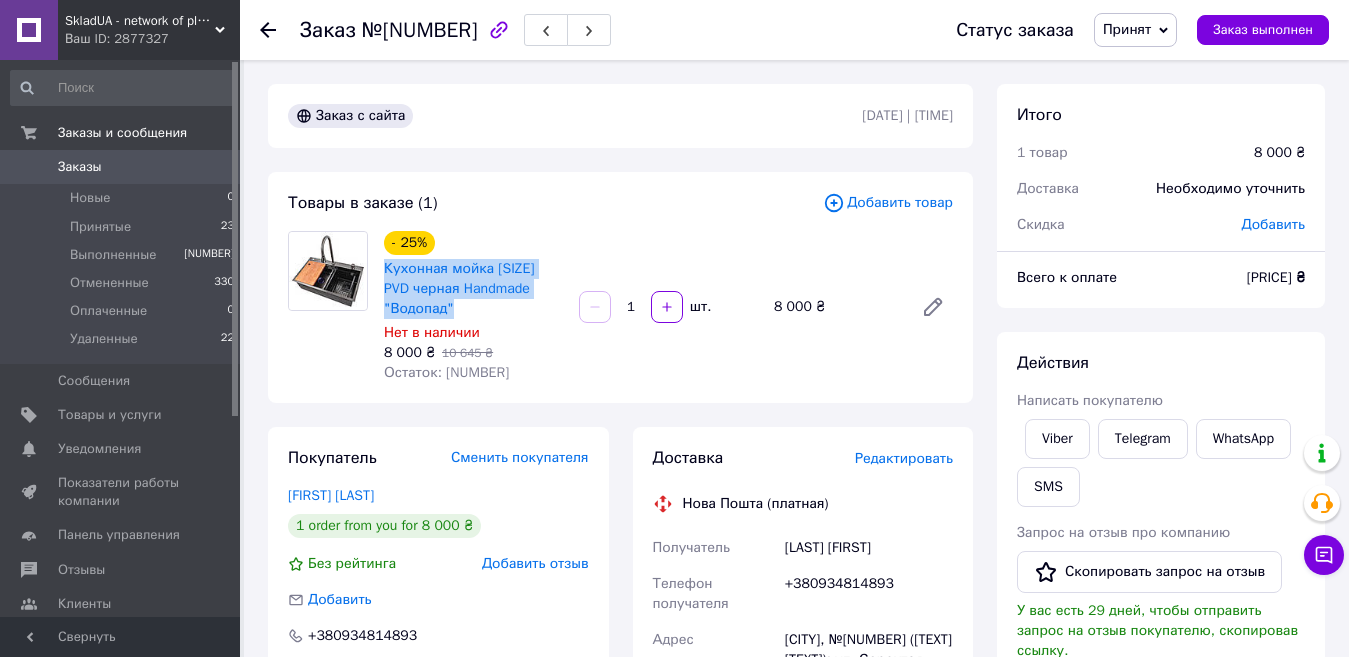 drag, startPoint x: 465, startPoint y: 308, endPoint x: 382, endPoint y: 270, distance: 91.28527 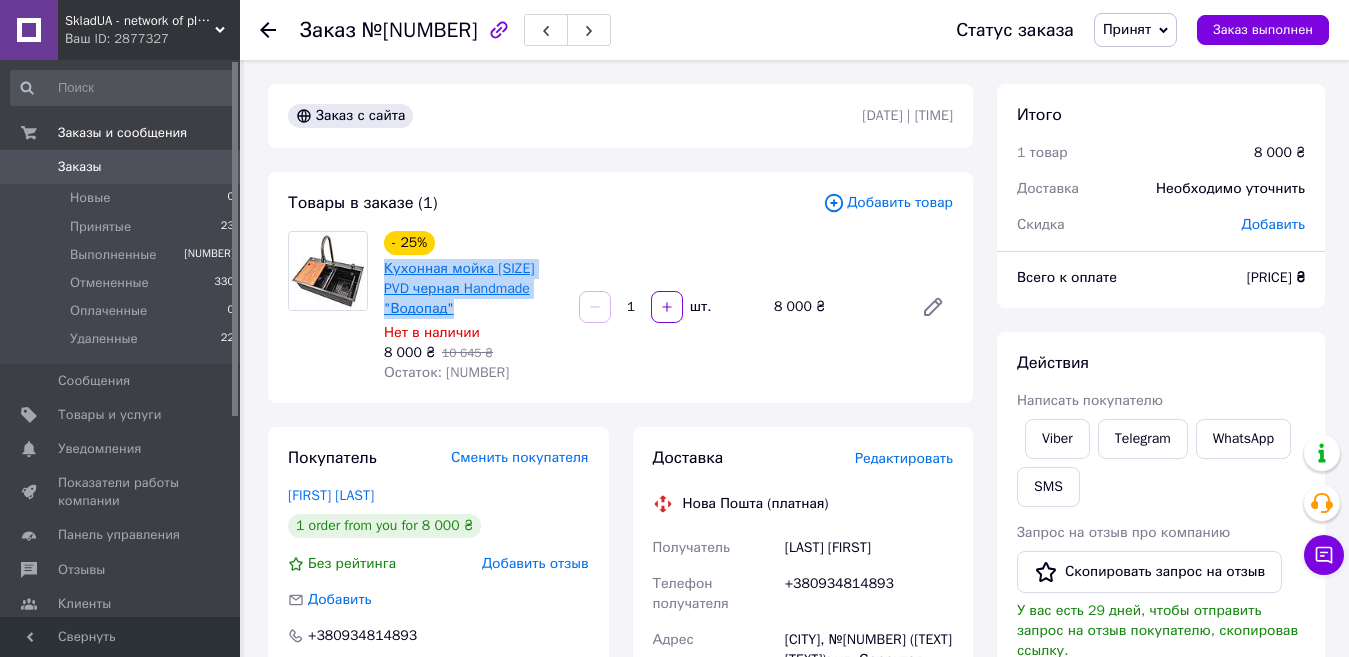 copy on "Кухонная мойка [SIZE] PVD черная Handmade "Водопад"" 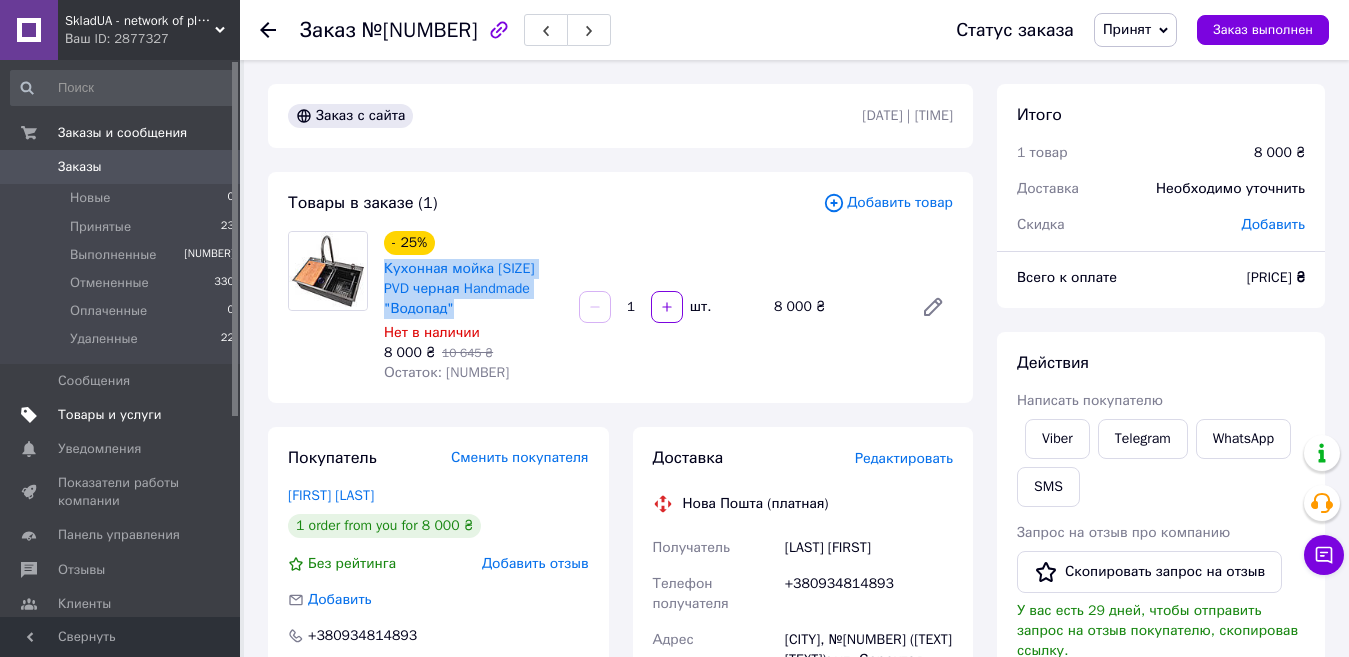 click on "Товары и услуги" at bounding box center [110, 415] 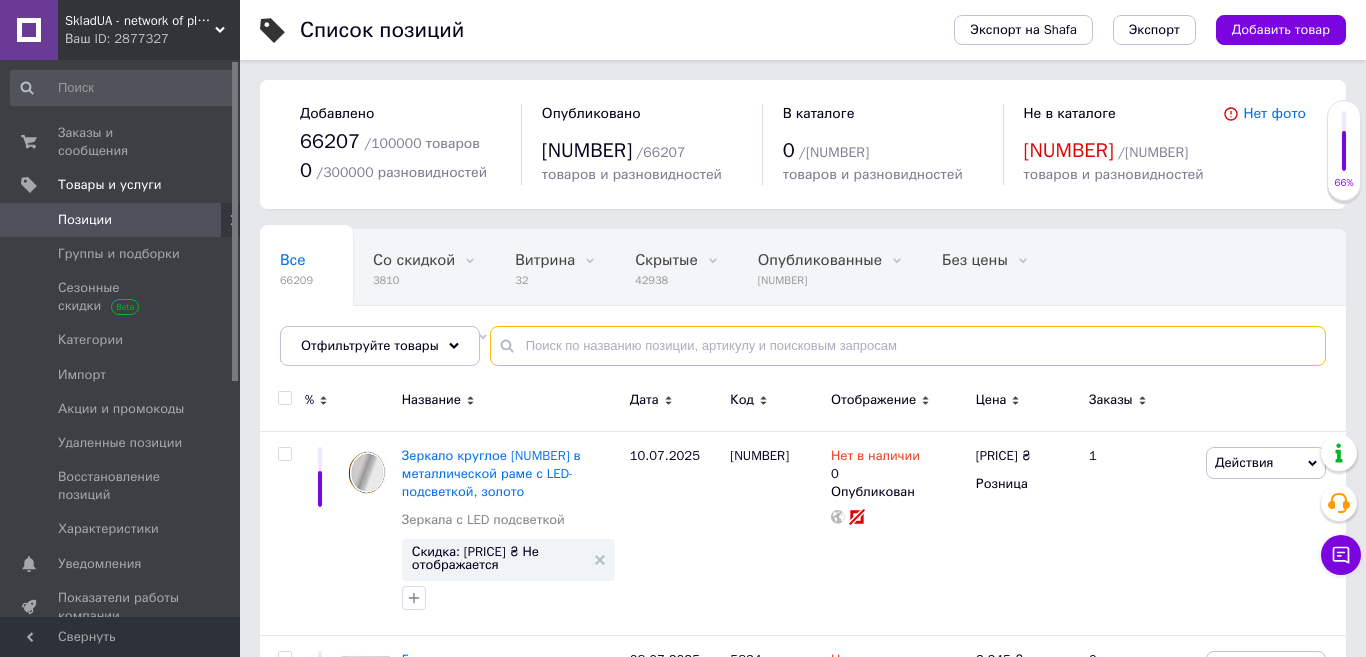 paste on "Кухонная мойка [SIZE] PVD черная Handmade "Водопад"" 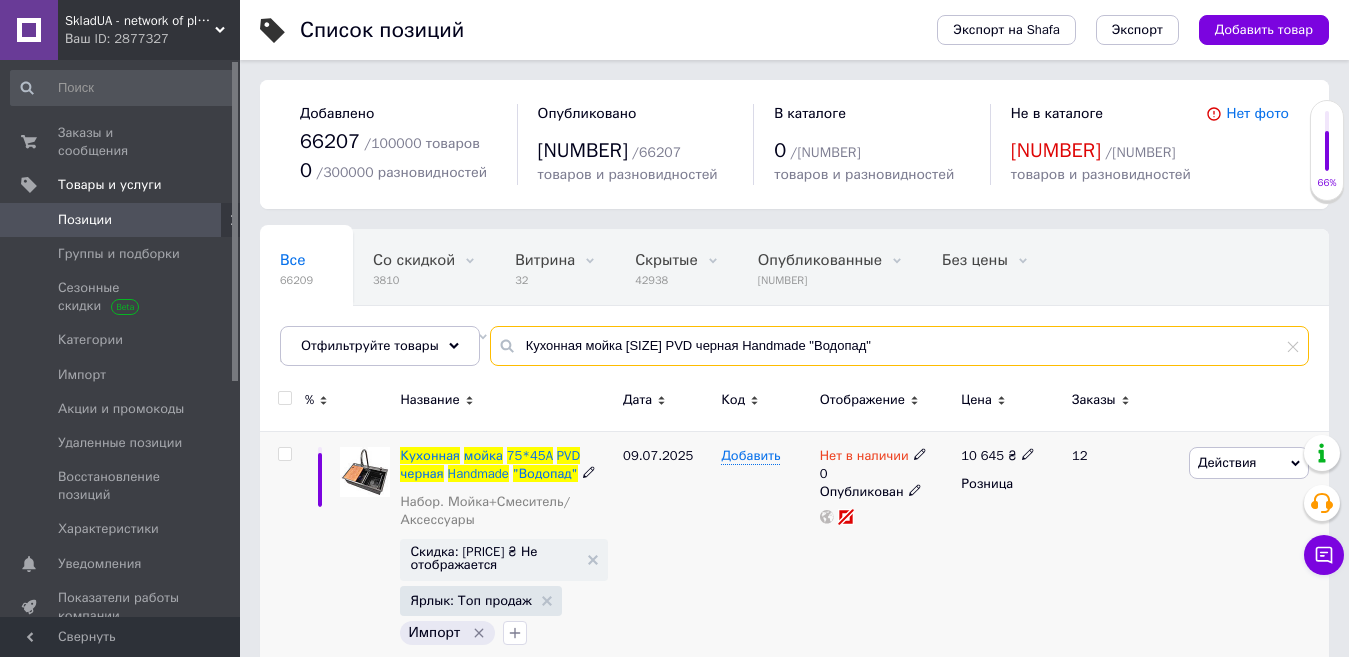 type on "Кухонная мойка [SIZE] PVD черная Handmade "Водопад"" 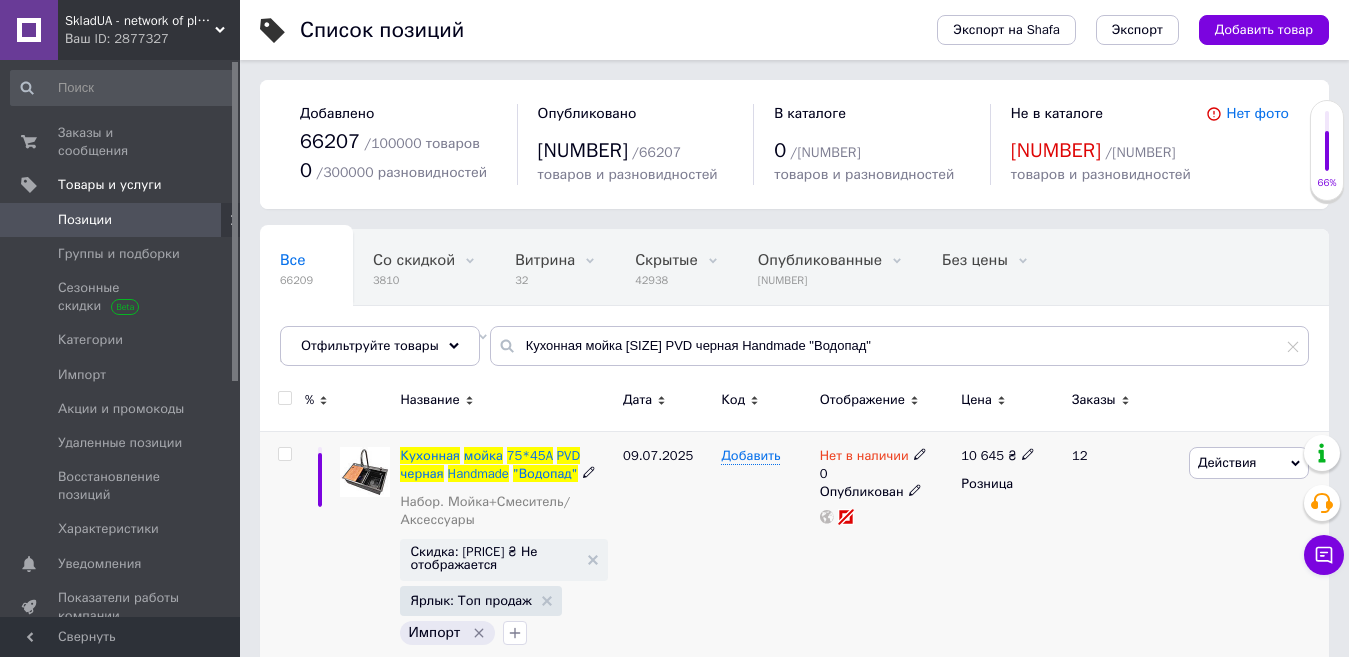 click at bounding box center (920, 454) 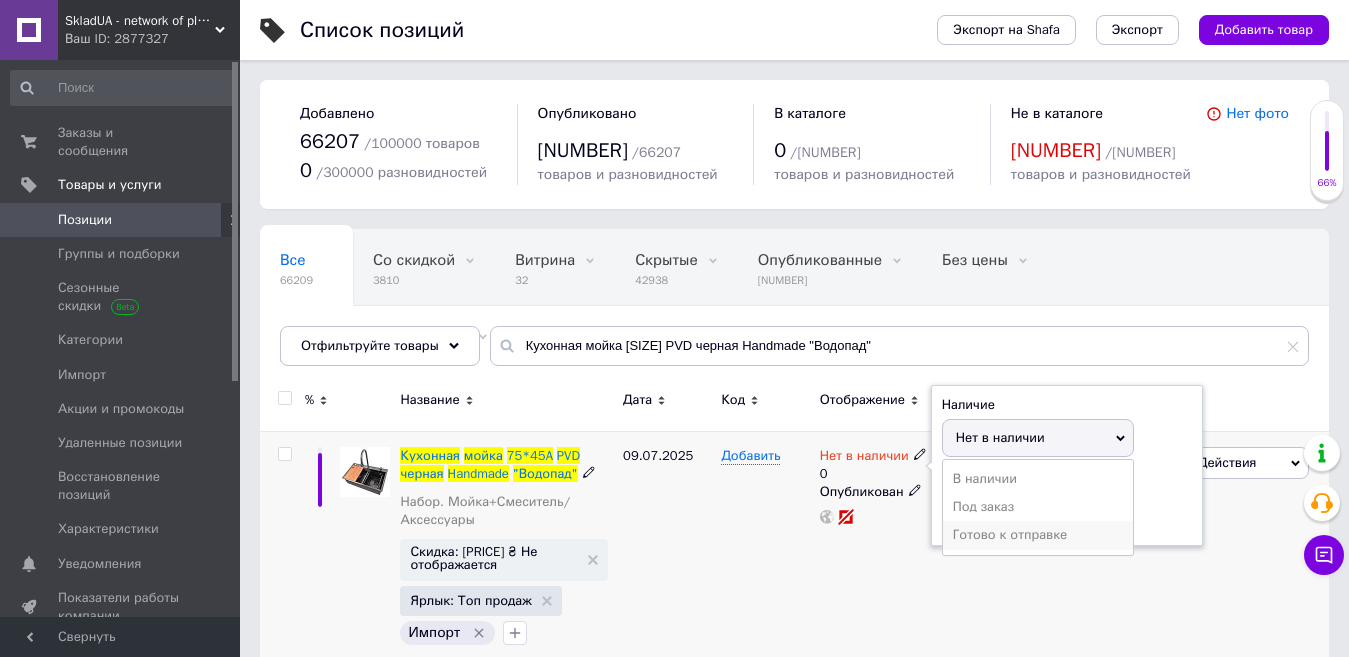 click on "Готово к отправке" at bounding box center [1038, 535] 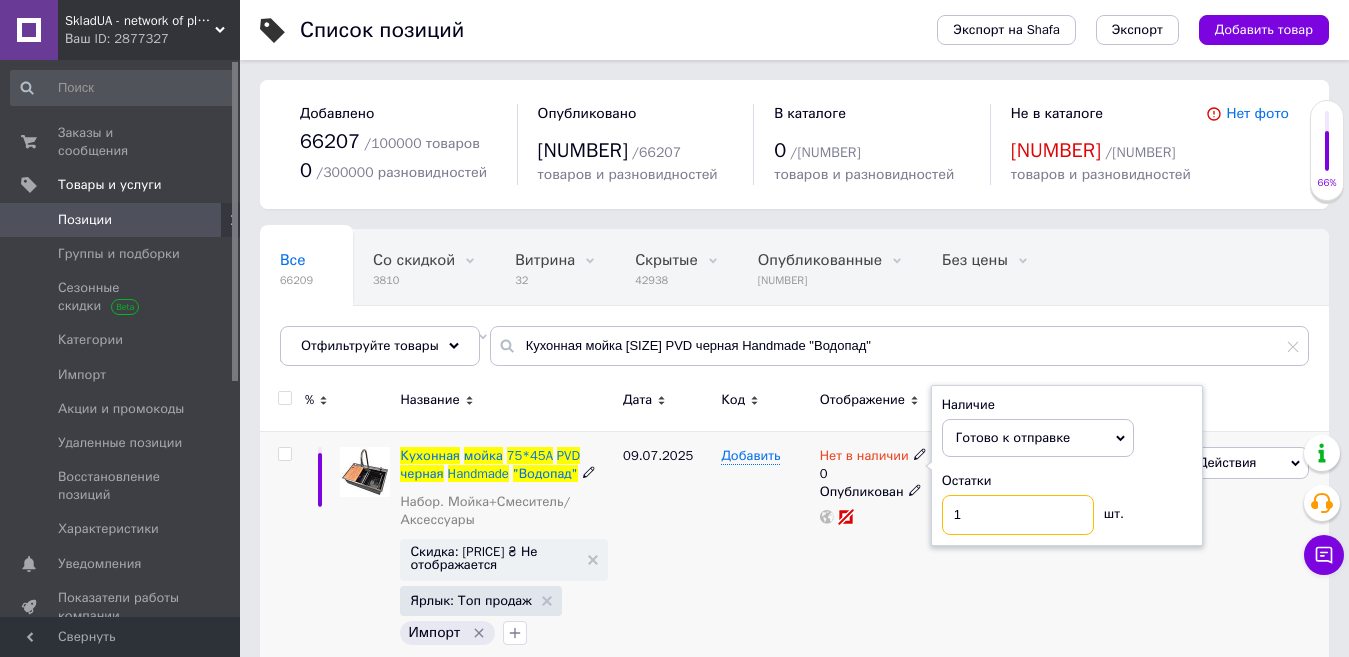 type on "1" 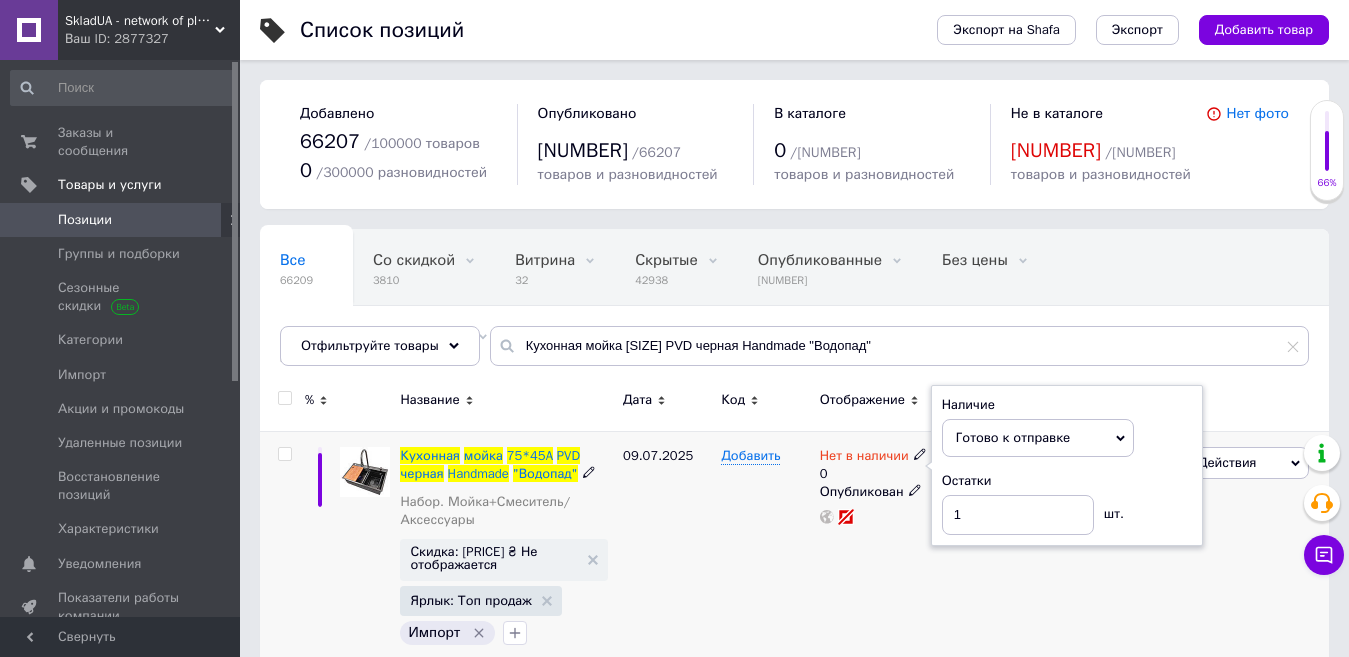 click on "10 645   ₴ Розница" at bounding box center (1008, 403) 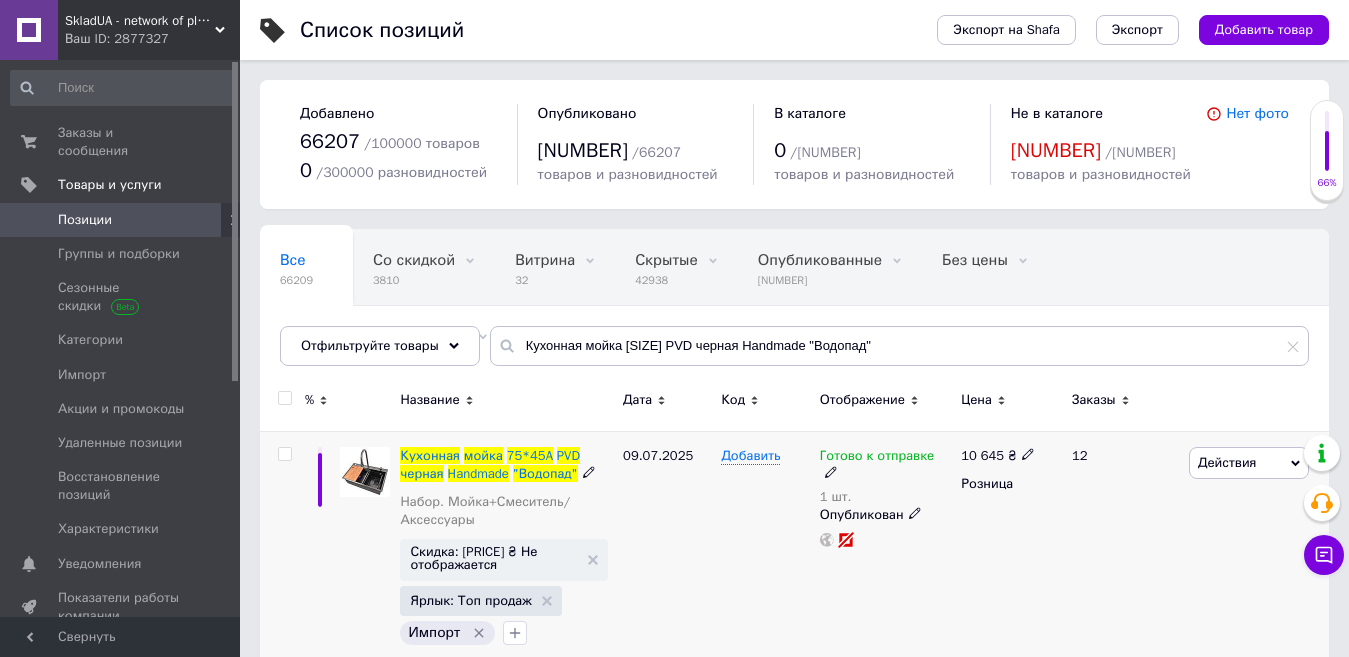 click on "Действия" at bounding box center [1249, 463] 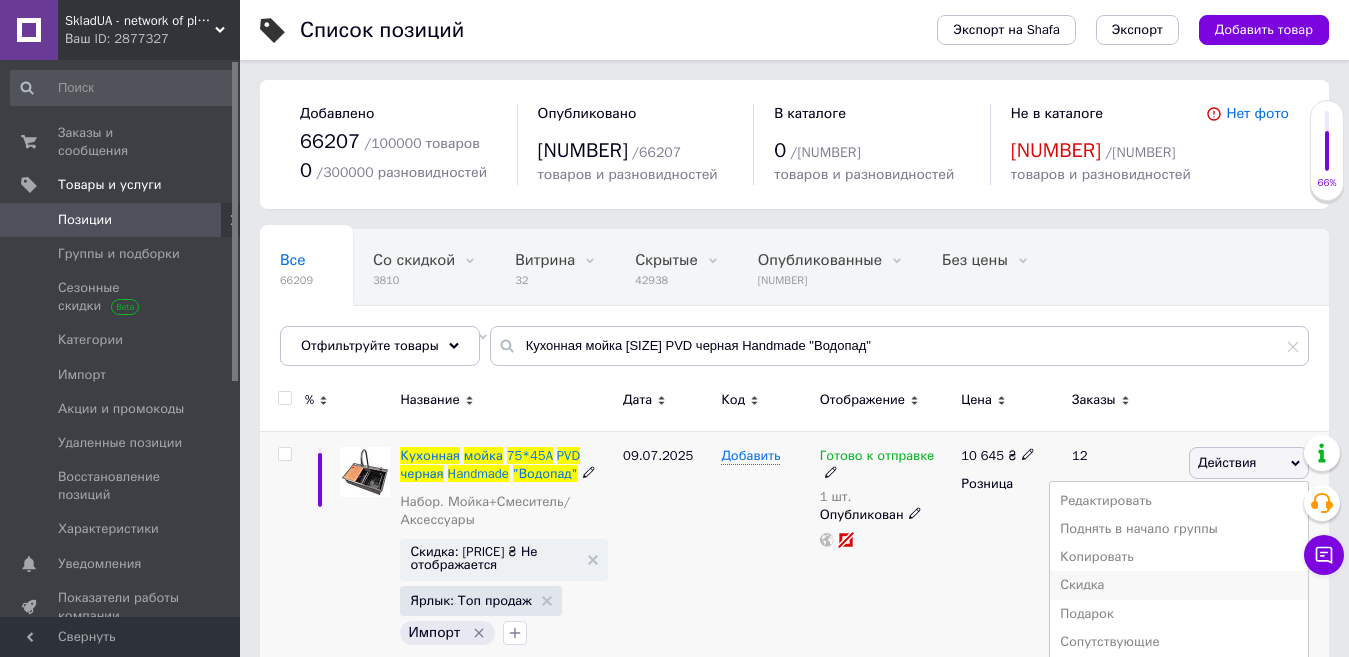 click on "Скидка" at bounding box center [1179, 585] 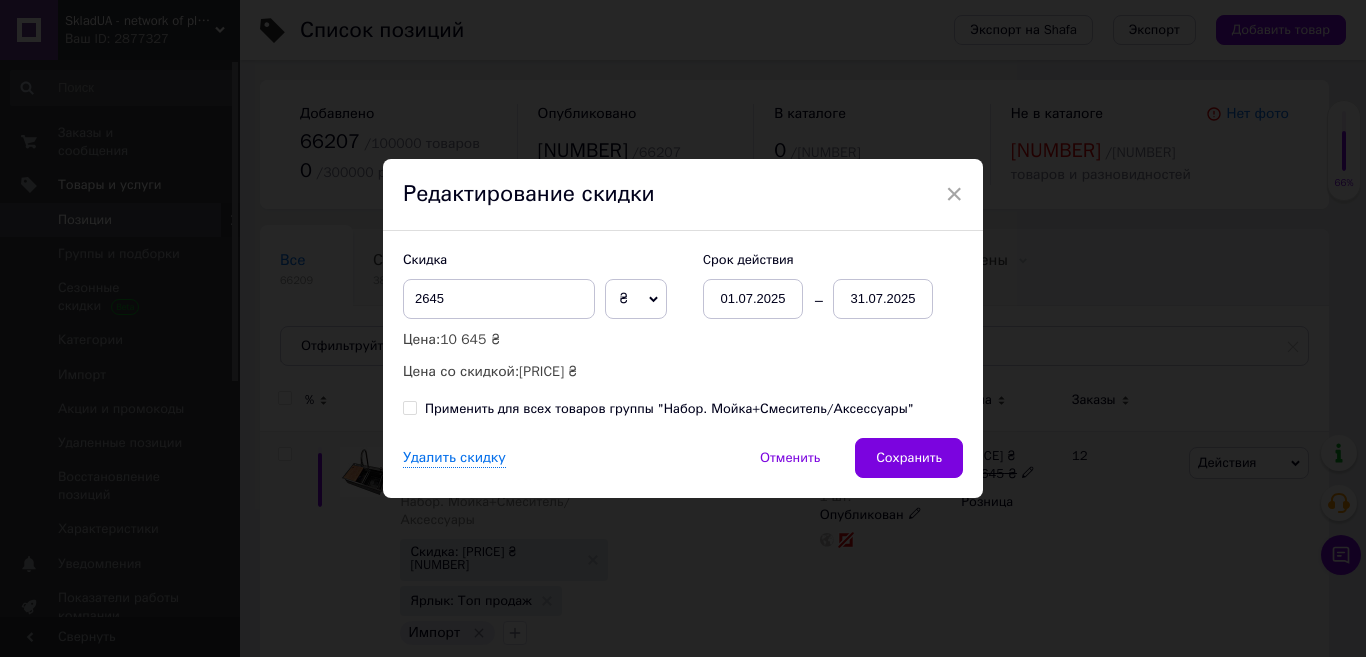 click on "31.07.2025" at bounding box center (753, 299) 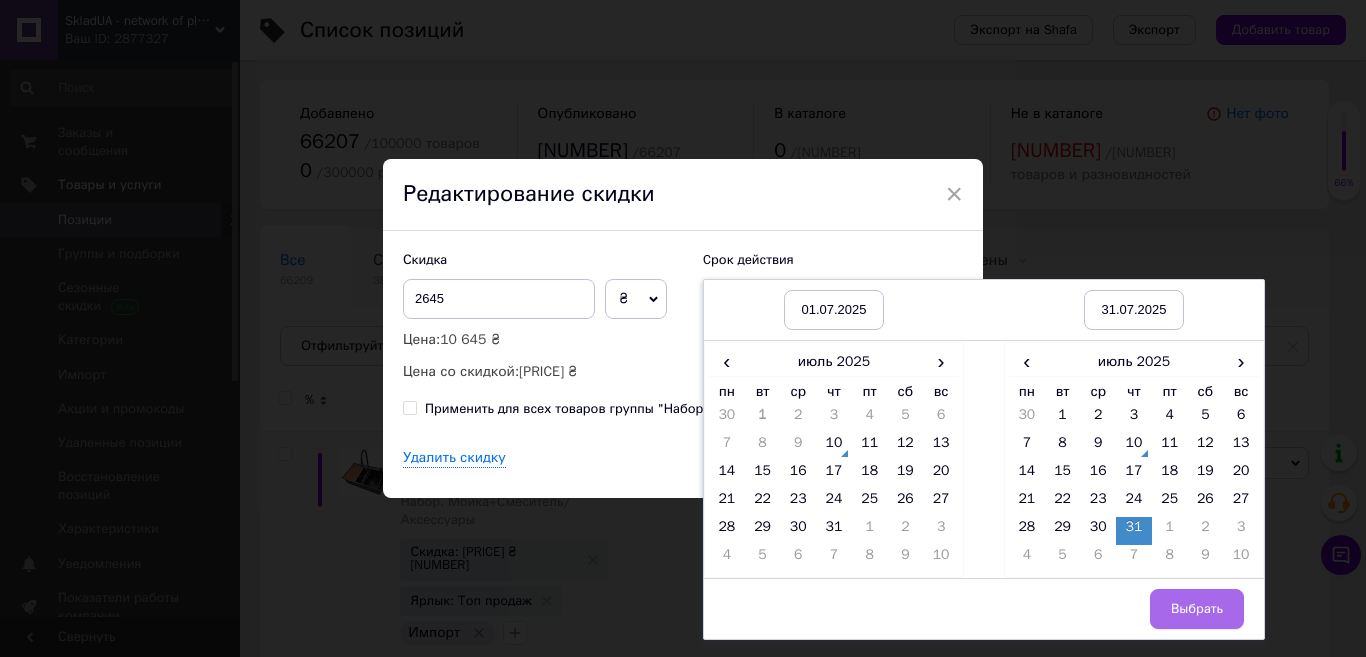 click on "Выбрать" at bounding box center (1197, 609) 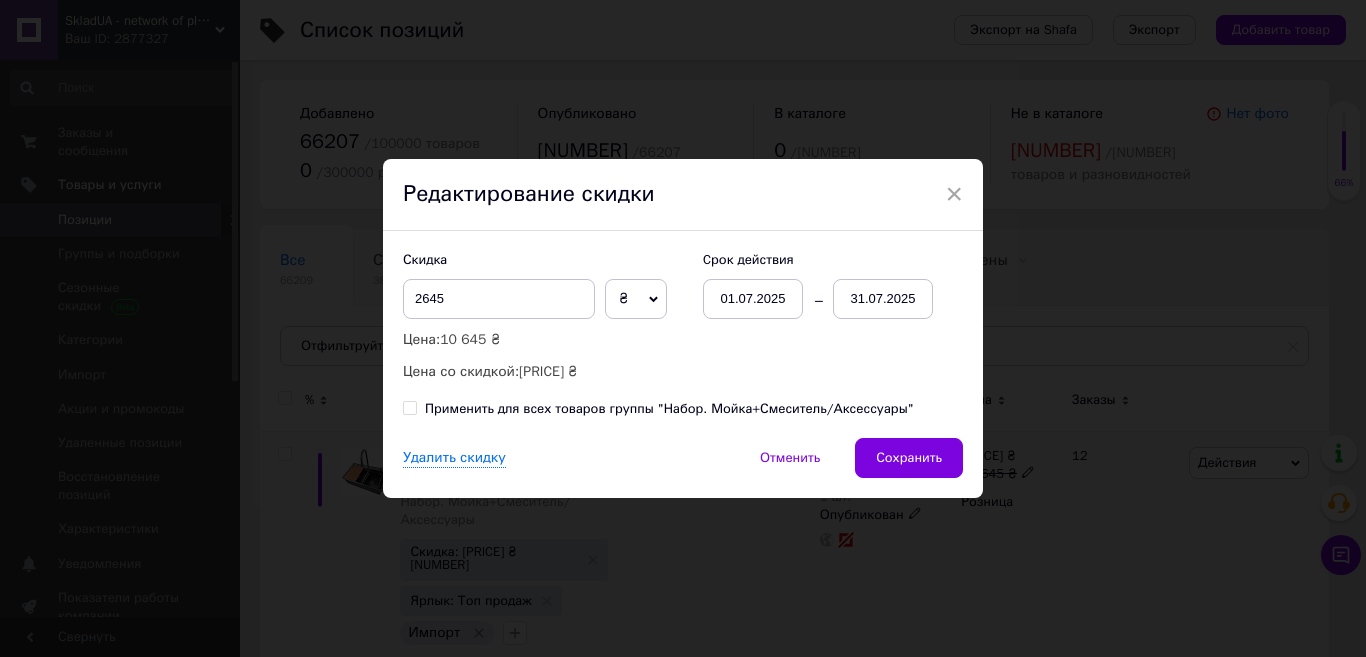 click on "Удалить скидку   Отменить   Сохранить" at bounding box center [683, 468] 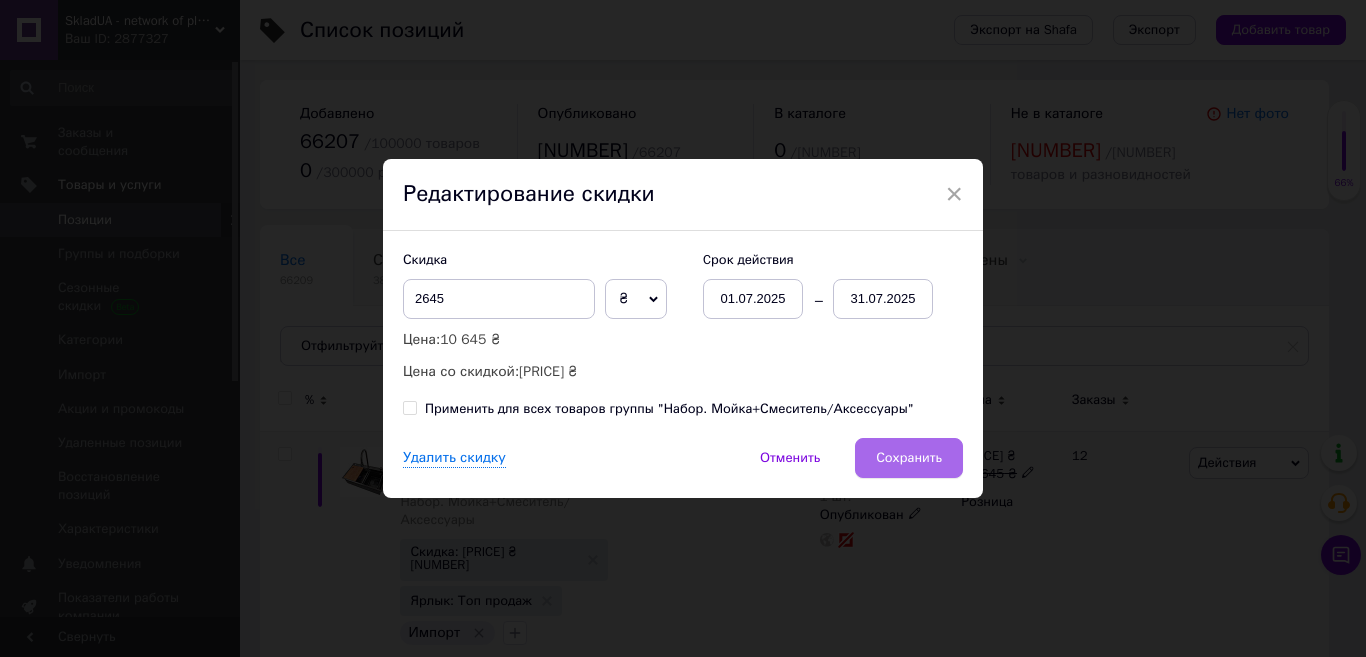 click on "Сохранить" at bounding box center (909, 458) 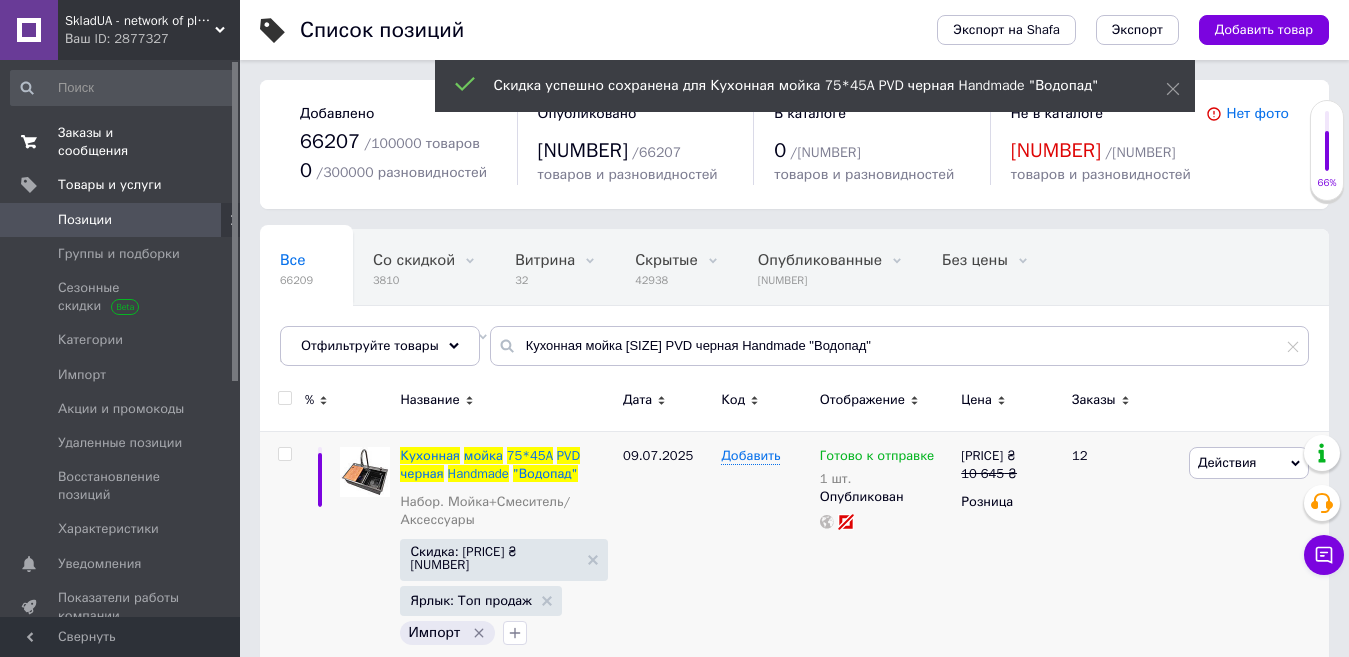 click on "0 0" at bounding box center [212, 142] 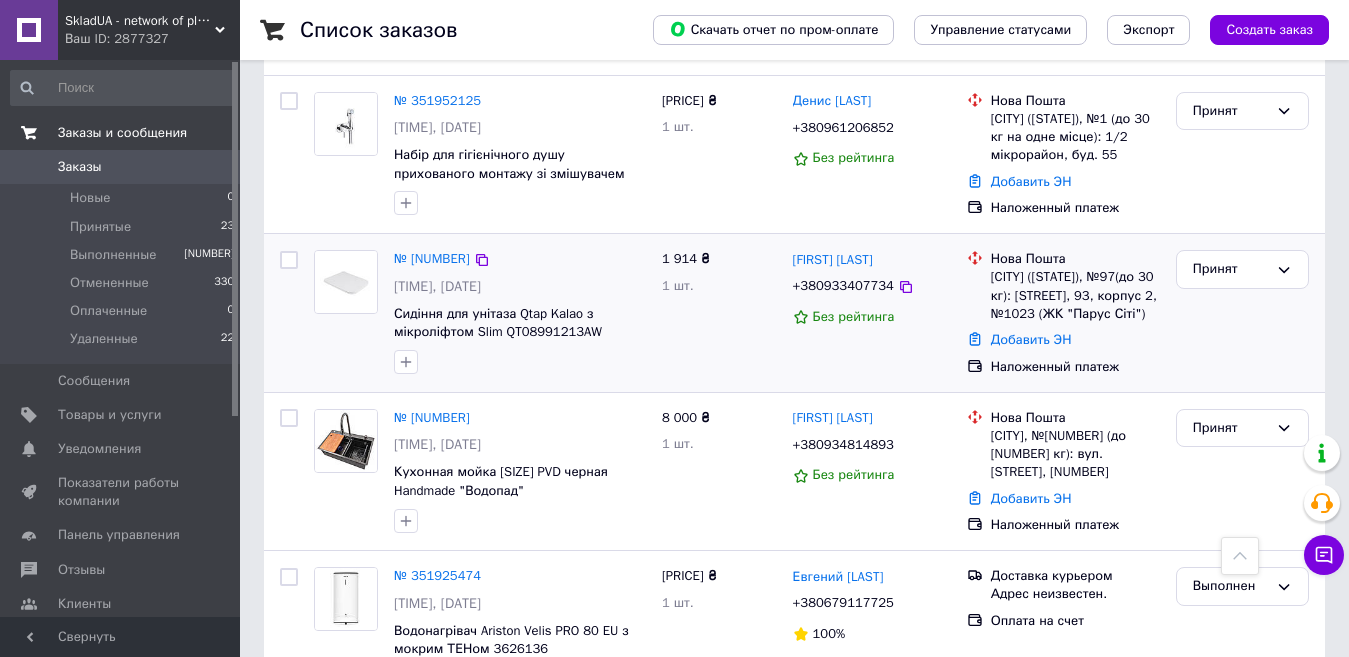 scroll, scrollTop: 1000, scrollLeft: 0, axis: vertical 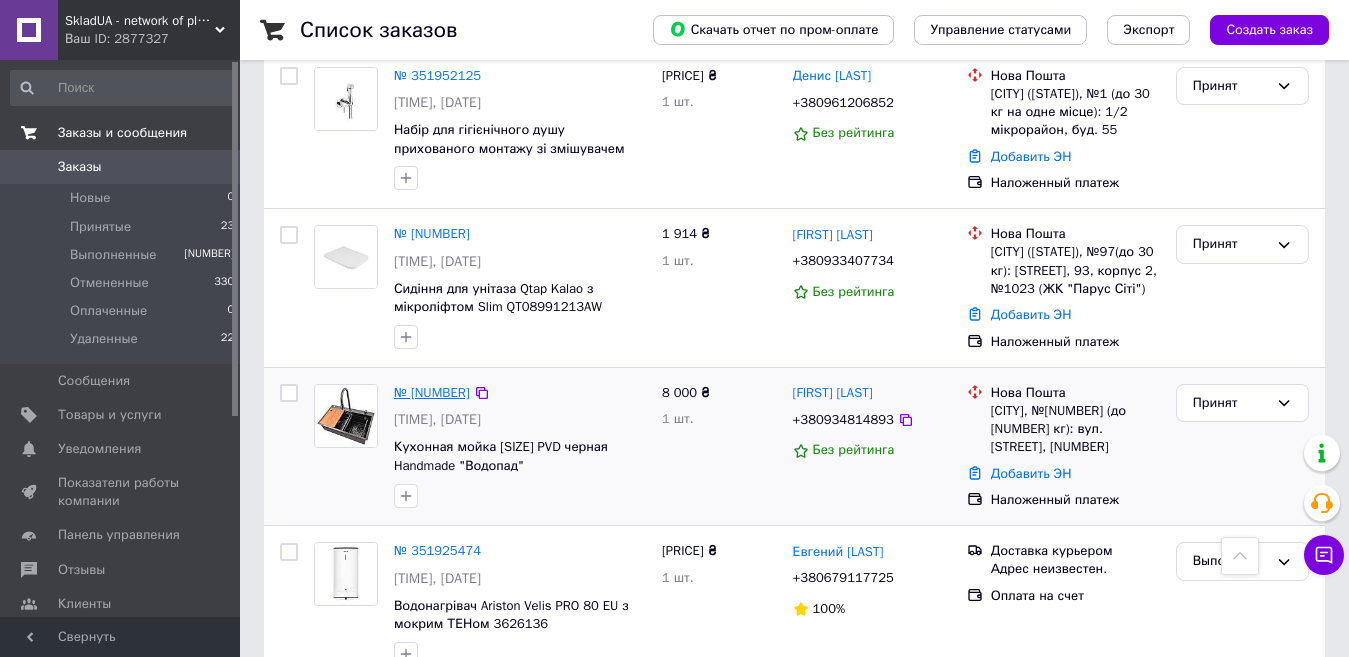 click on "№ [NUMBER]" at bounding box center (432, 392) 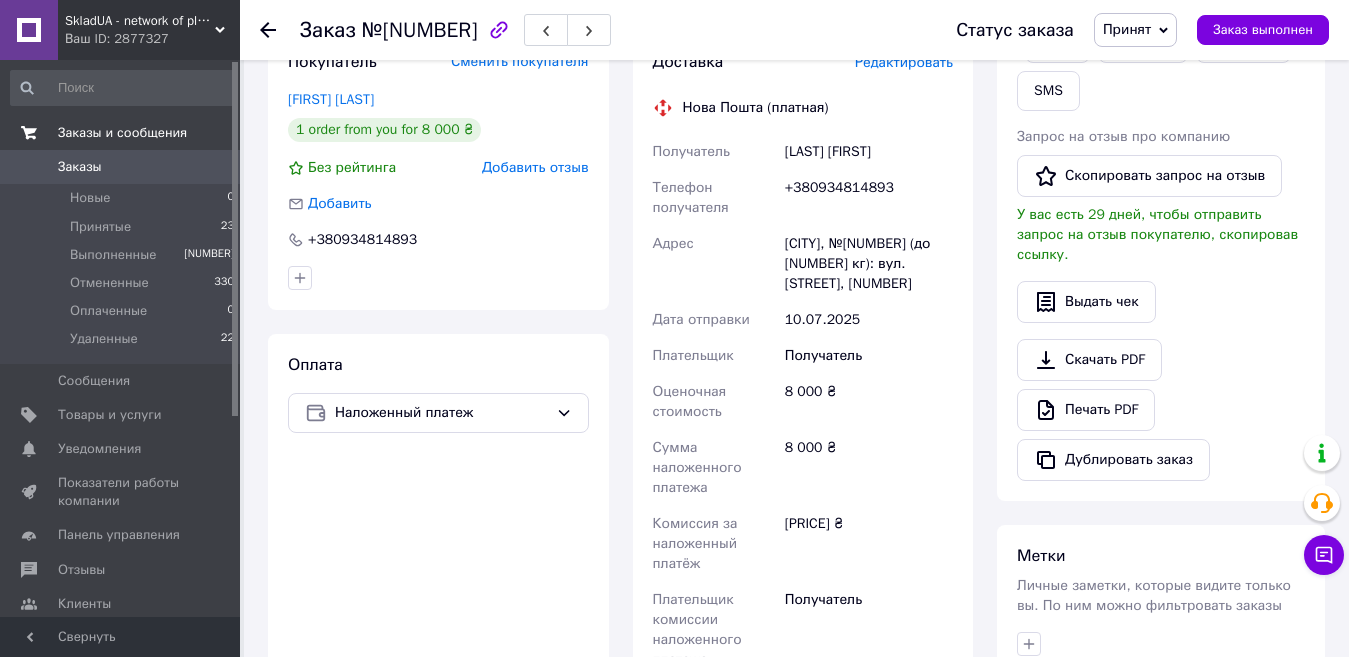 scroll, scrollTop: 0, scrollLeft: 0, axis: both 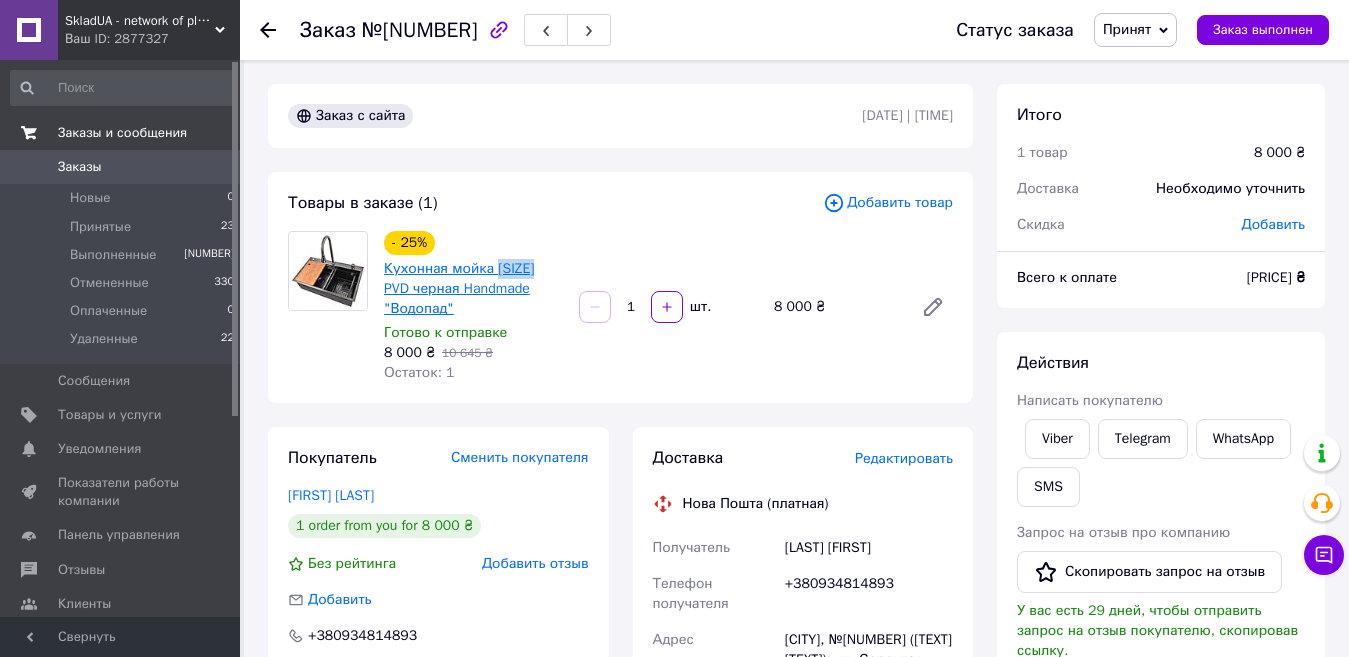 drag, startPoint x: 554, startPoint y: 260, endPoint x: 492, endPoint y: 266, distance: 62.289646 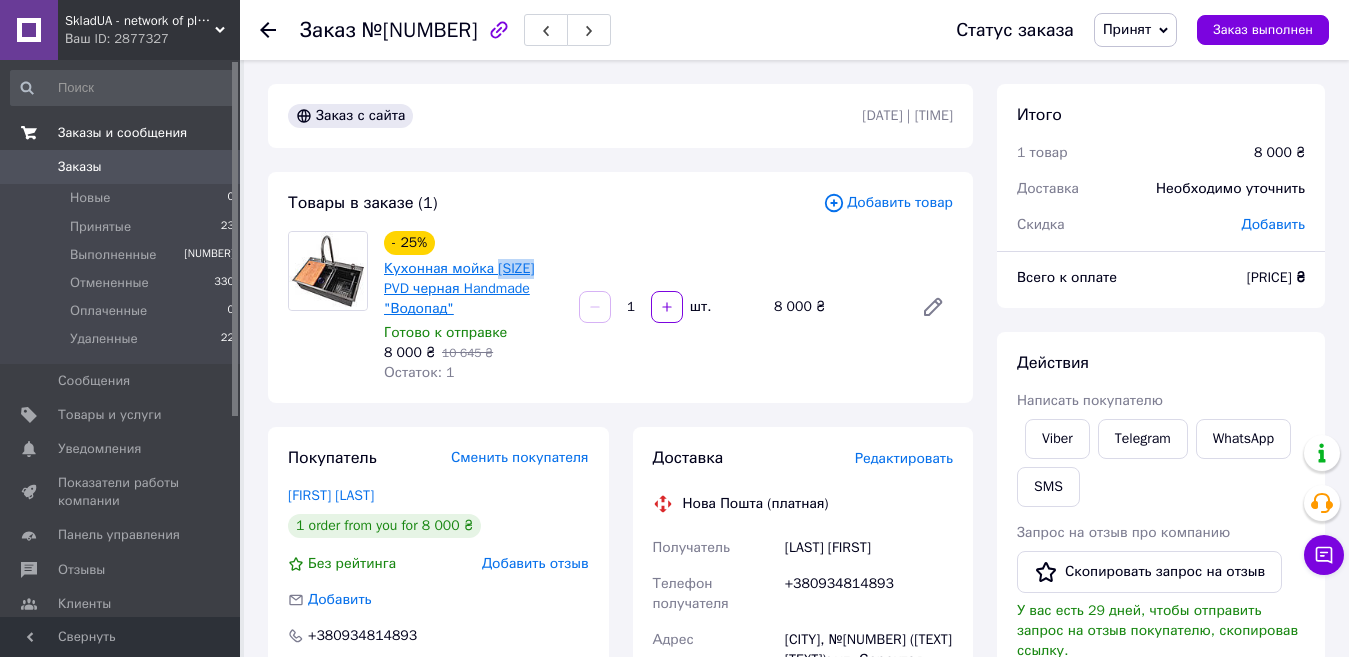 copy on "75*45A" 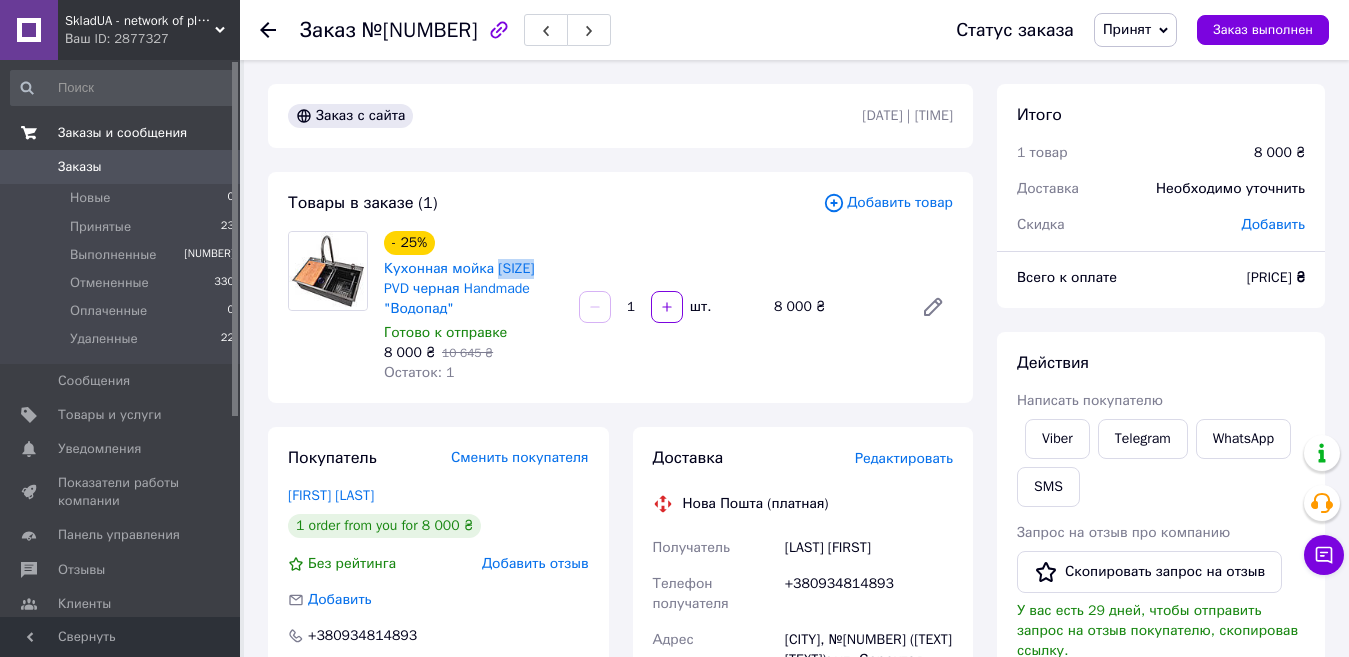 scroll, scrollTop: 100, scrollLeft: 0, axis: vertical 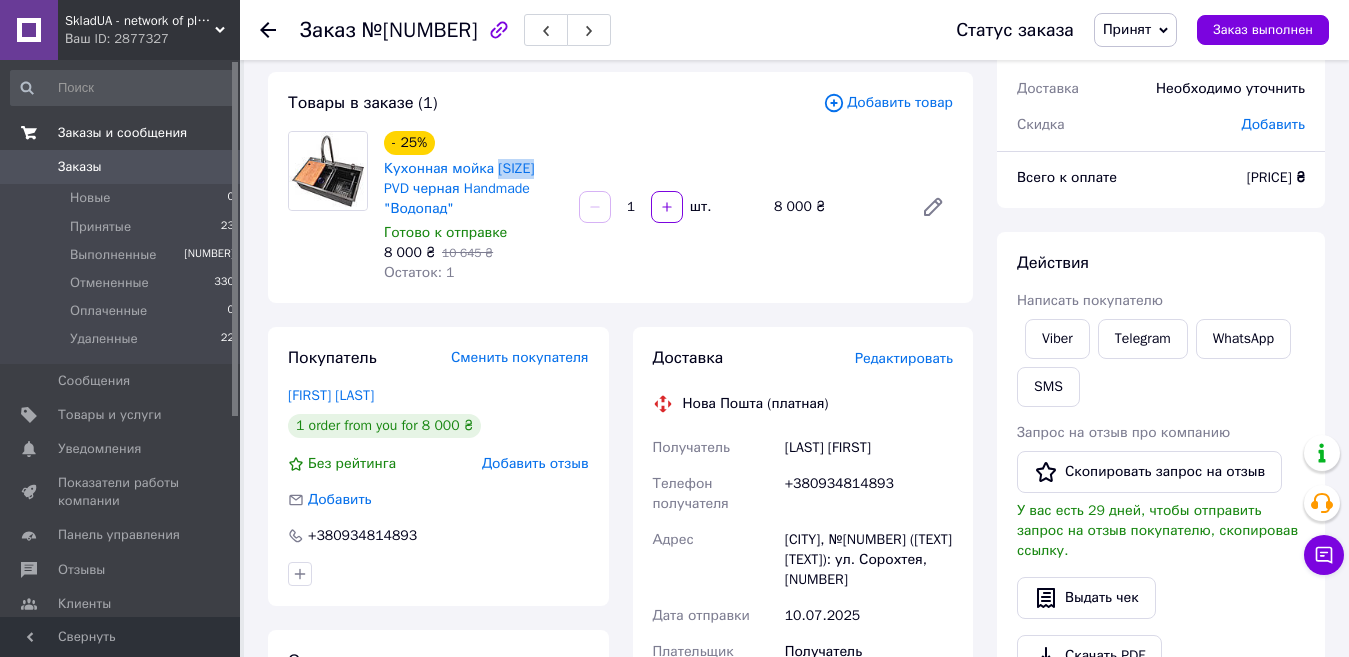 drag, startPoint x: 874, startPoint y: 449, endPoint x: 844, endPoint y: 449, distance: 30 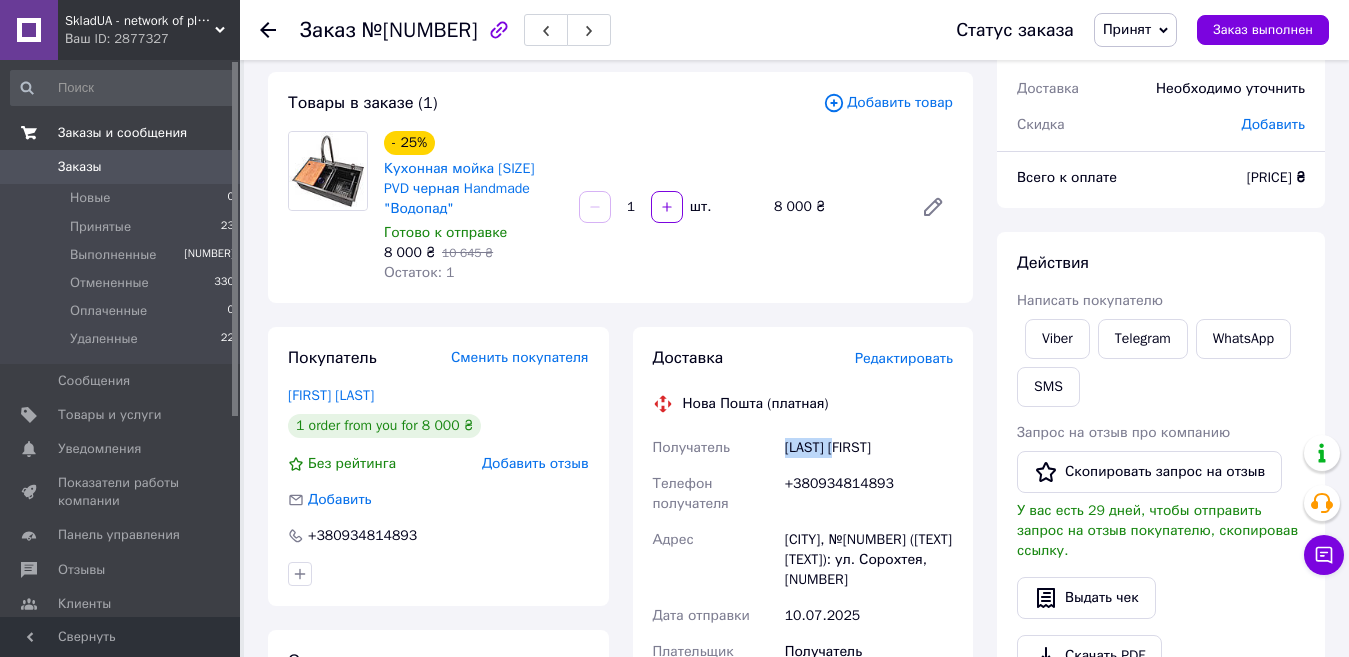 drag, startPoint x: 842, startPoint y: 450, endPoint x: 775, endPoint y: 447, distance: 67.06713 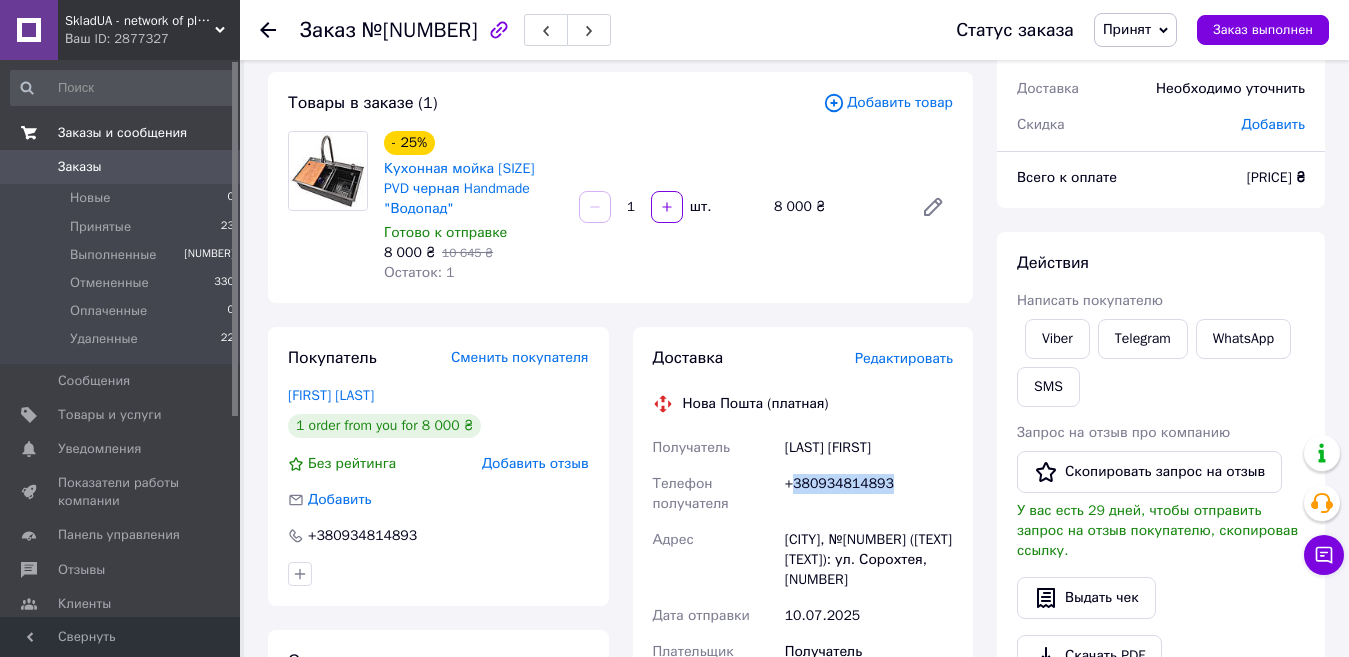 drag, startPoint x: 883, startPoint y: 472, endPoint x: 796, endPoint y: 480, distance: 87.36704 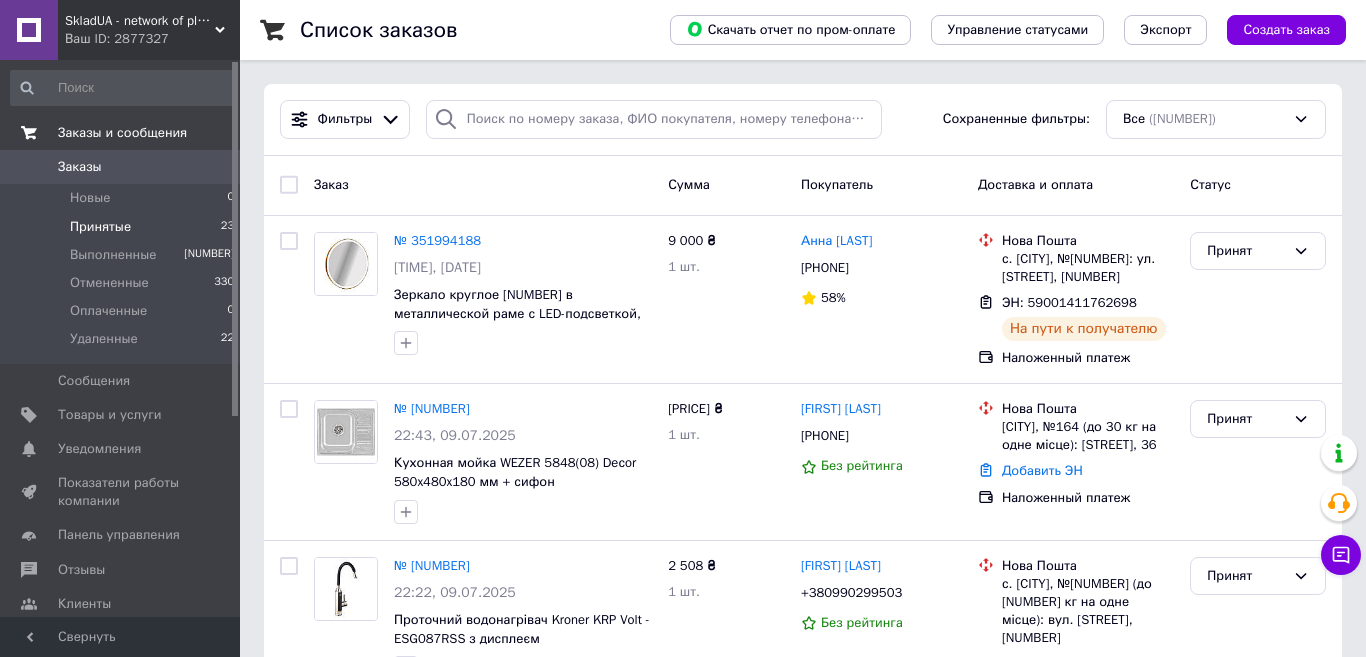 click on "Принятые 23" at bounding box center [123, 227] 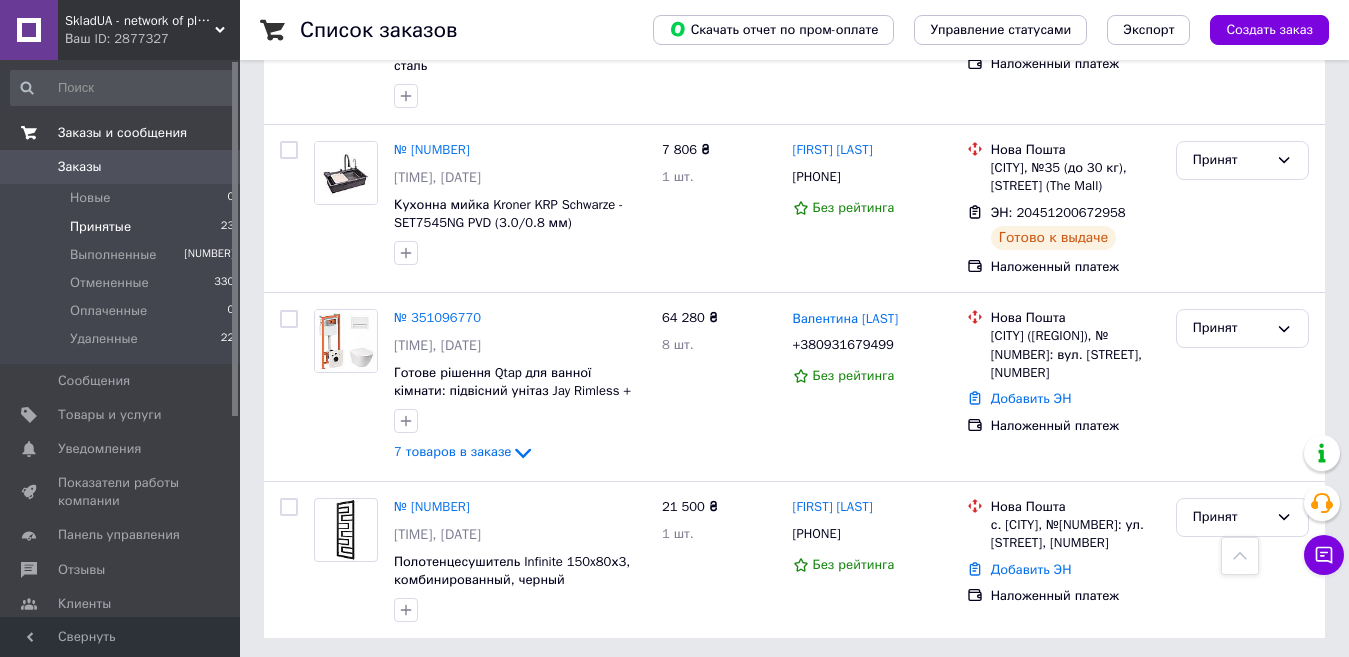 scroll, scrollTop: 3100, scrollLeft: 0, axis: vertical 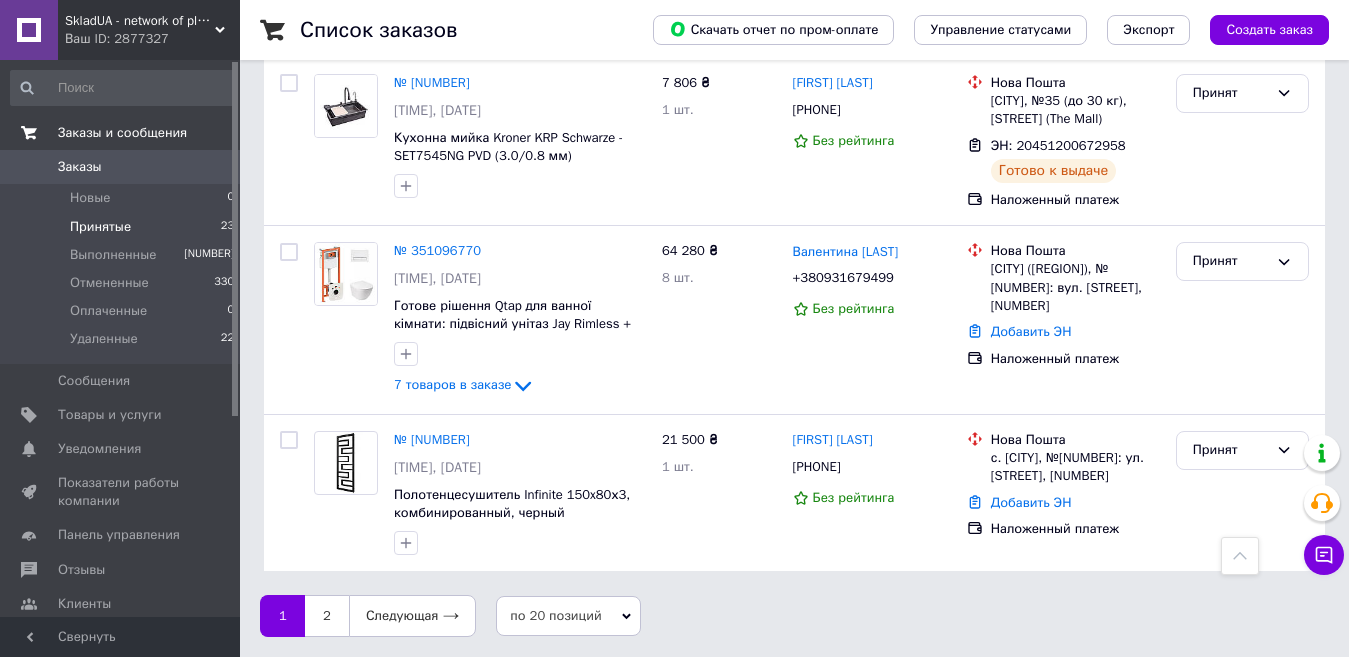 click on "Заказы" at bounding box center (121, 167) 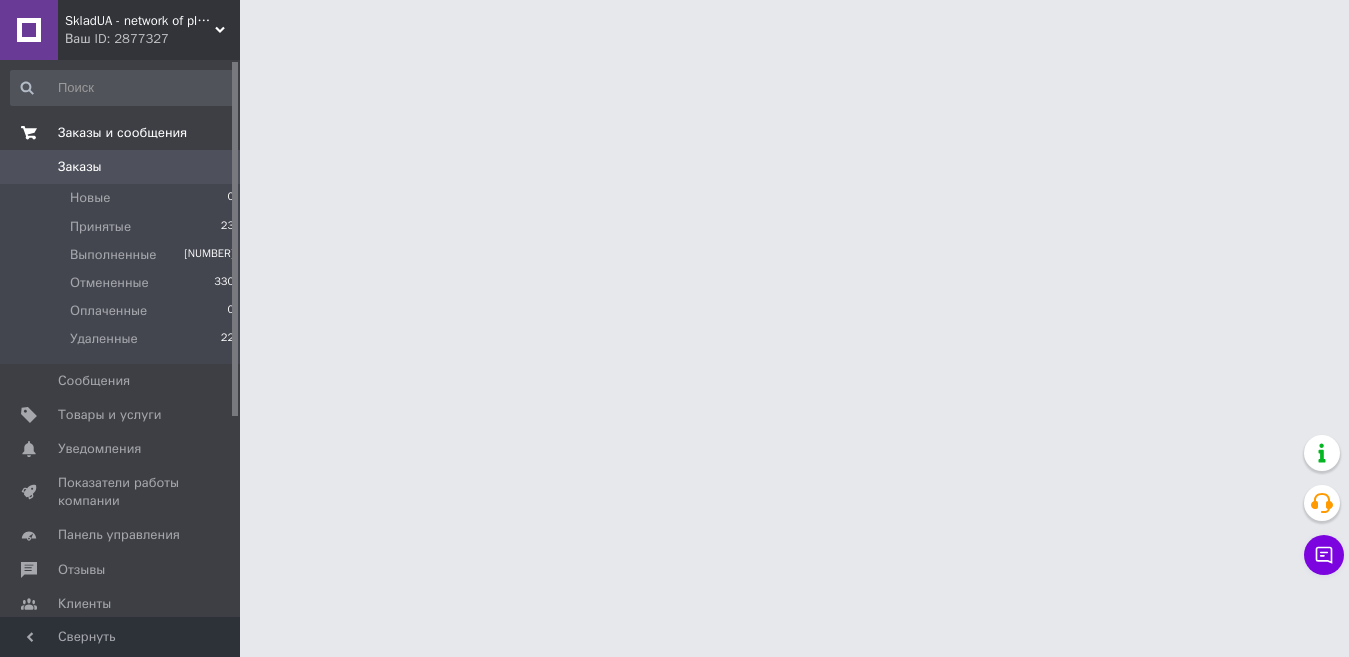 scroll, scrollTop: 0, scrollLeft: 0, axis: both 